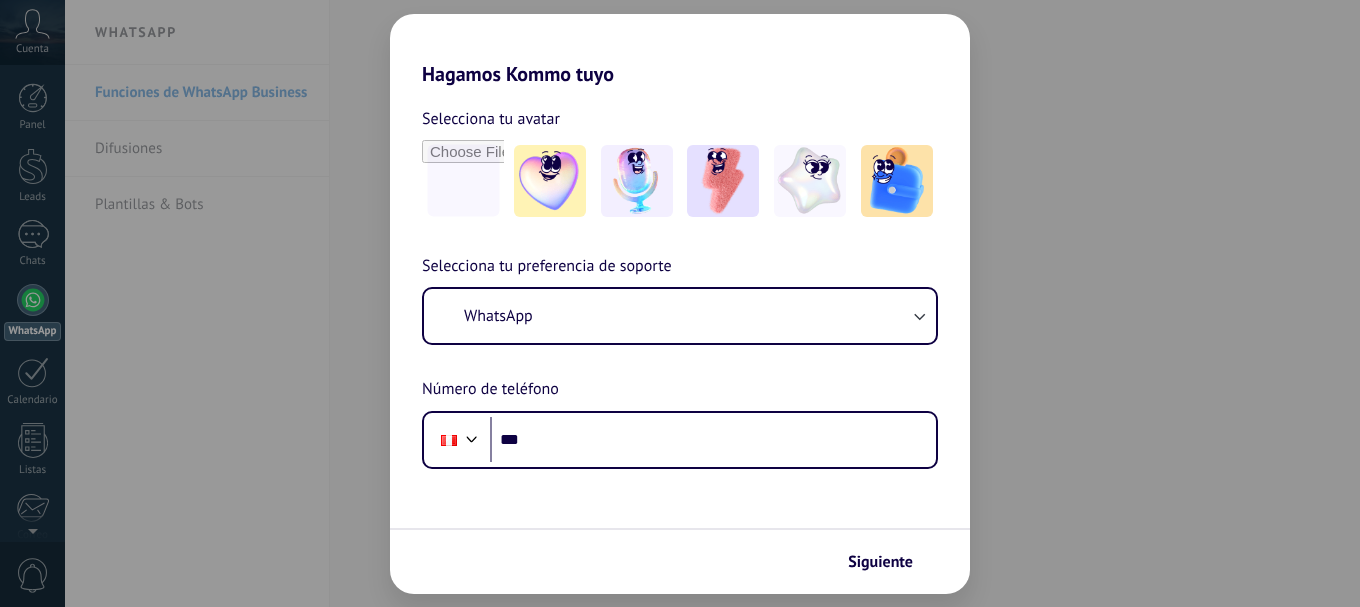 scroll, scrollTop: 0, scrollLeft: 0, axis: both 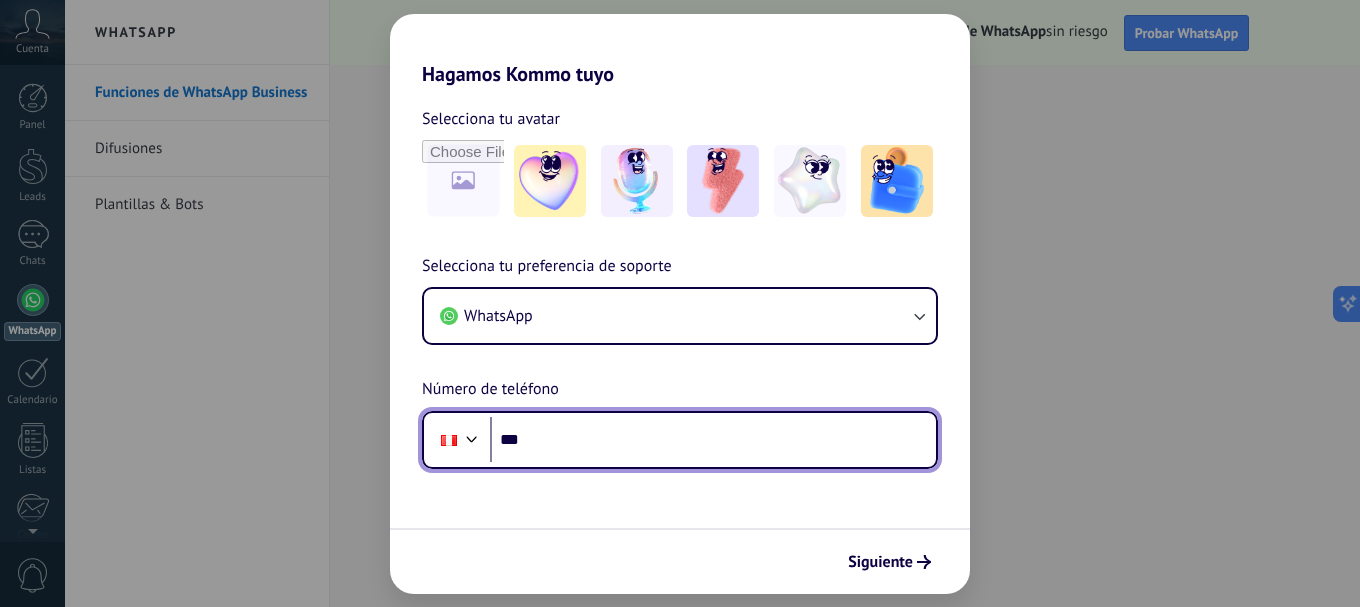click on "***" at bounding box center (713, 440) 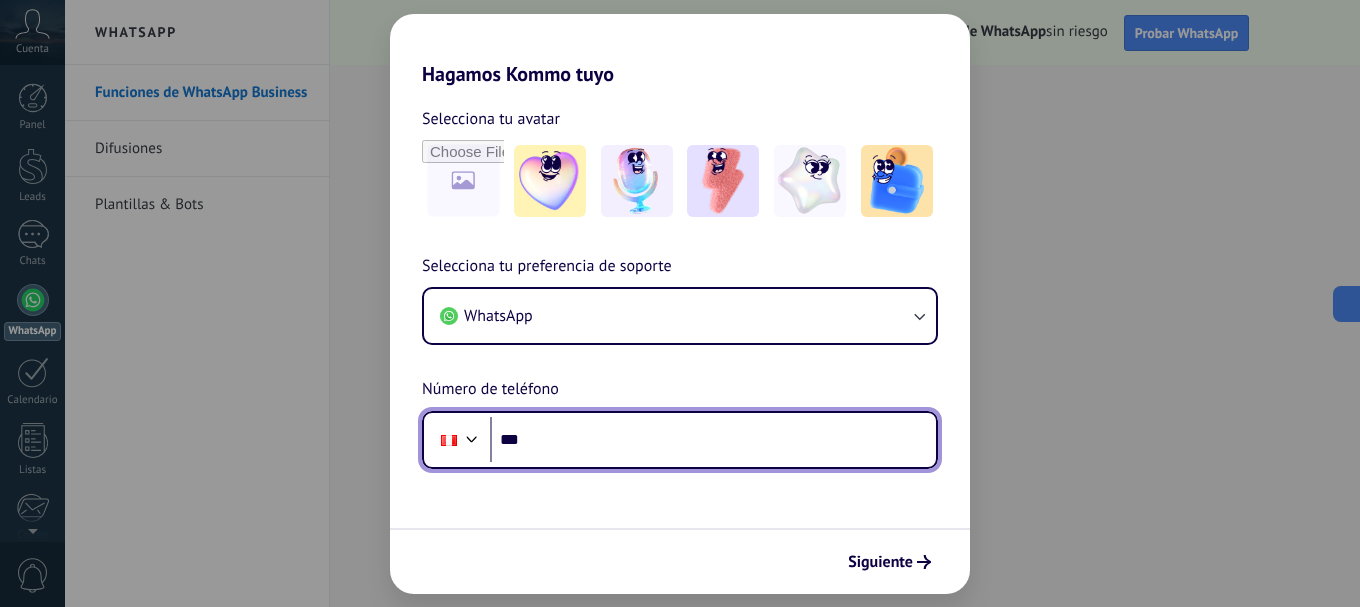 paste on "**********" 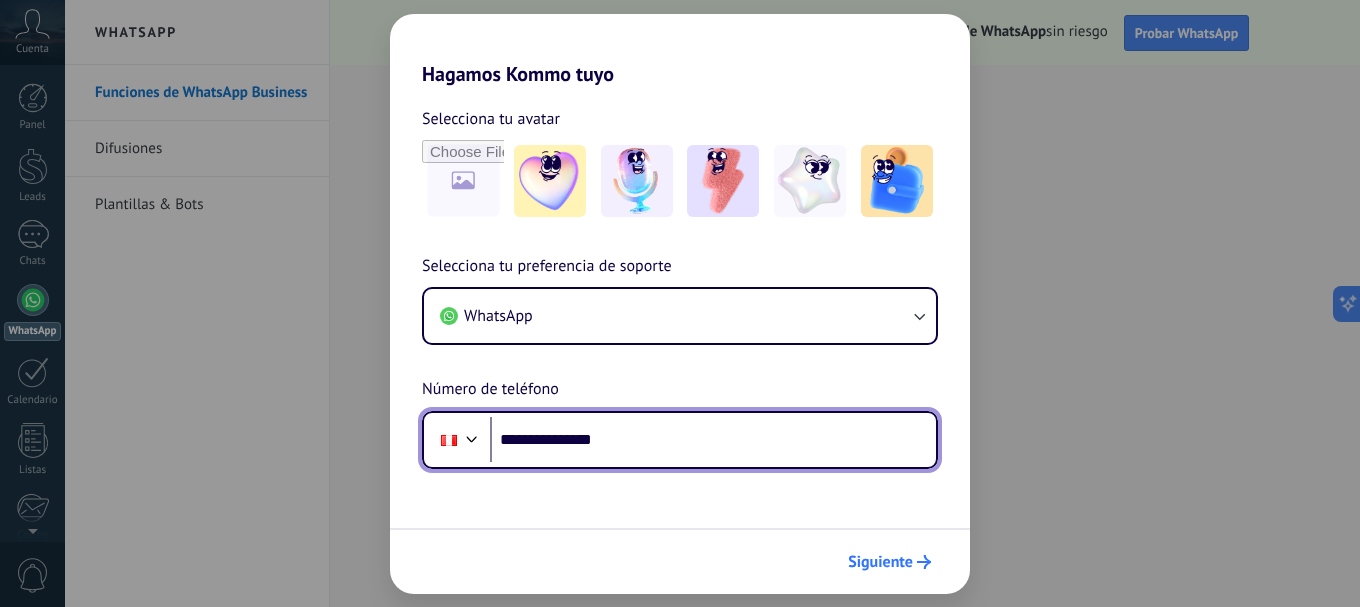type on "**********" 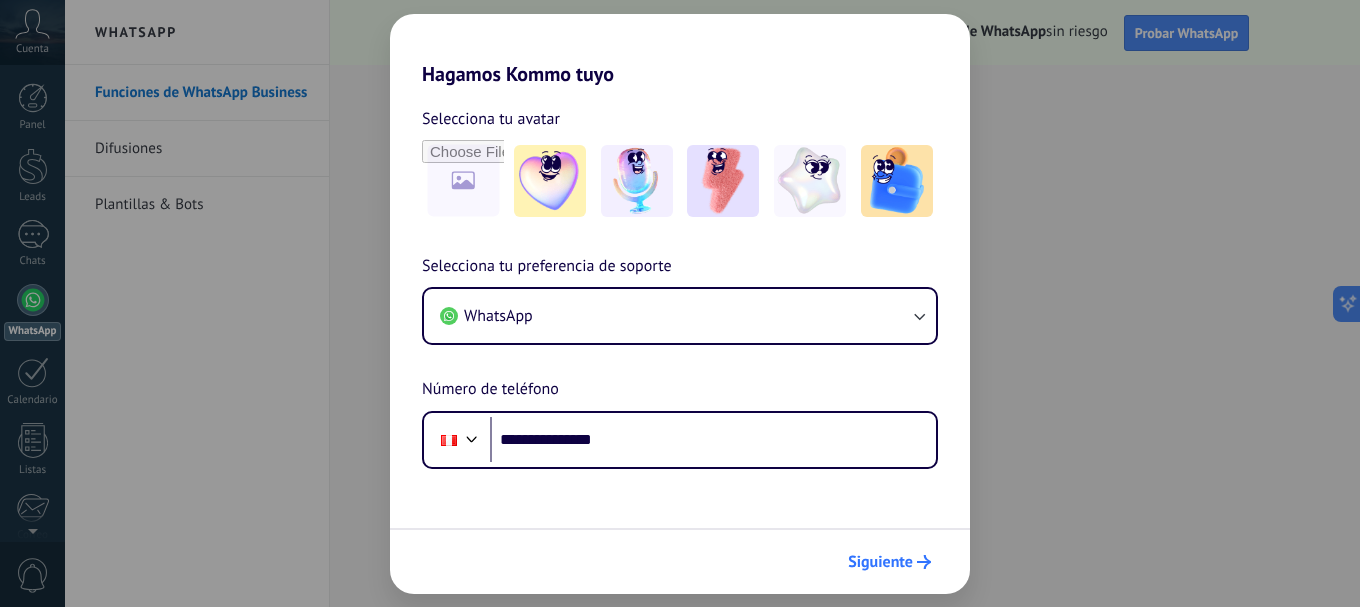 click on "Siguiente" at bounding box center (880, 562) 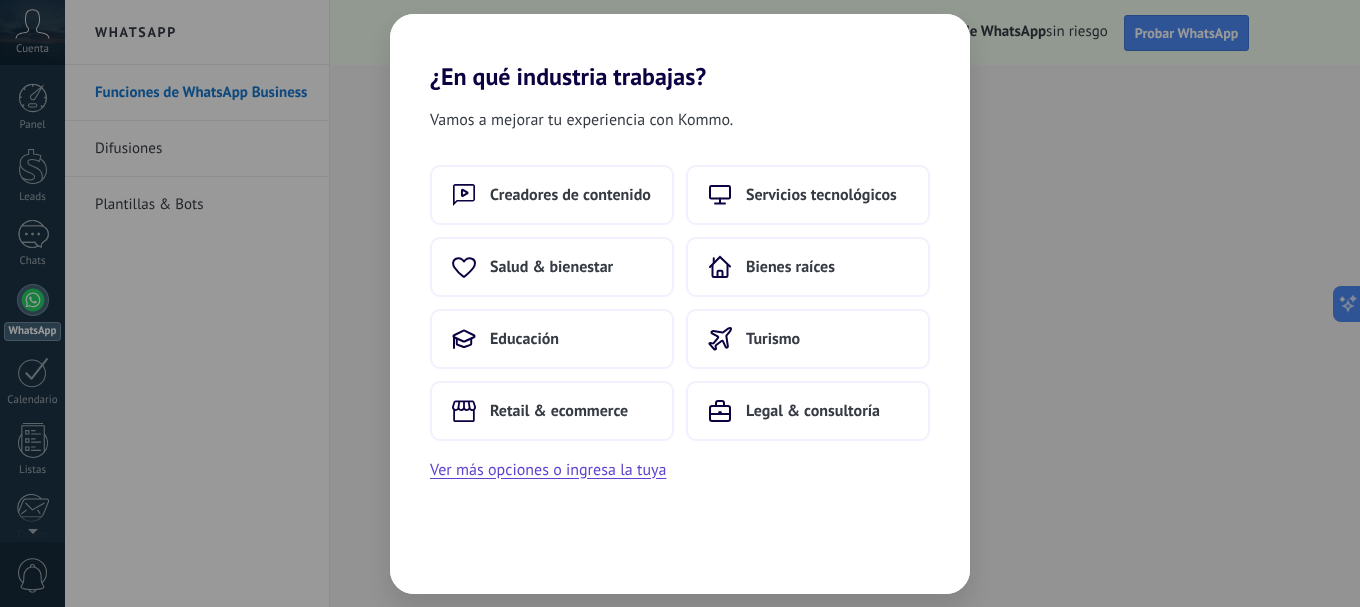 scroll, scrollTop: 0, scrollLeft: 0, axis: both 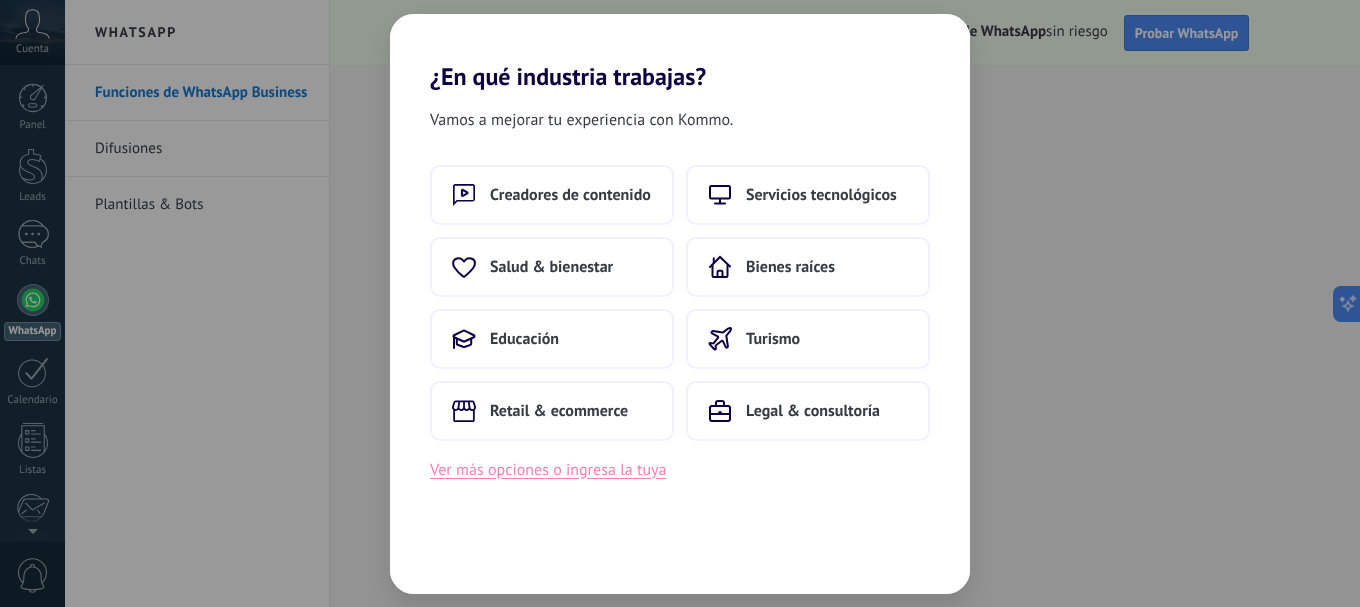 click on "Ver más opciones o ingresa la tuya" at bounding box center (548, 470) 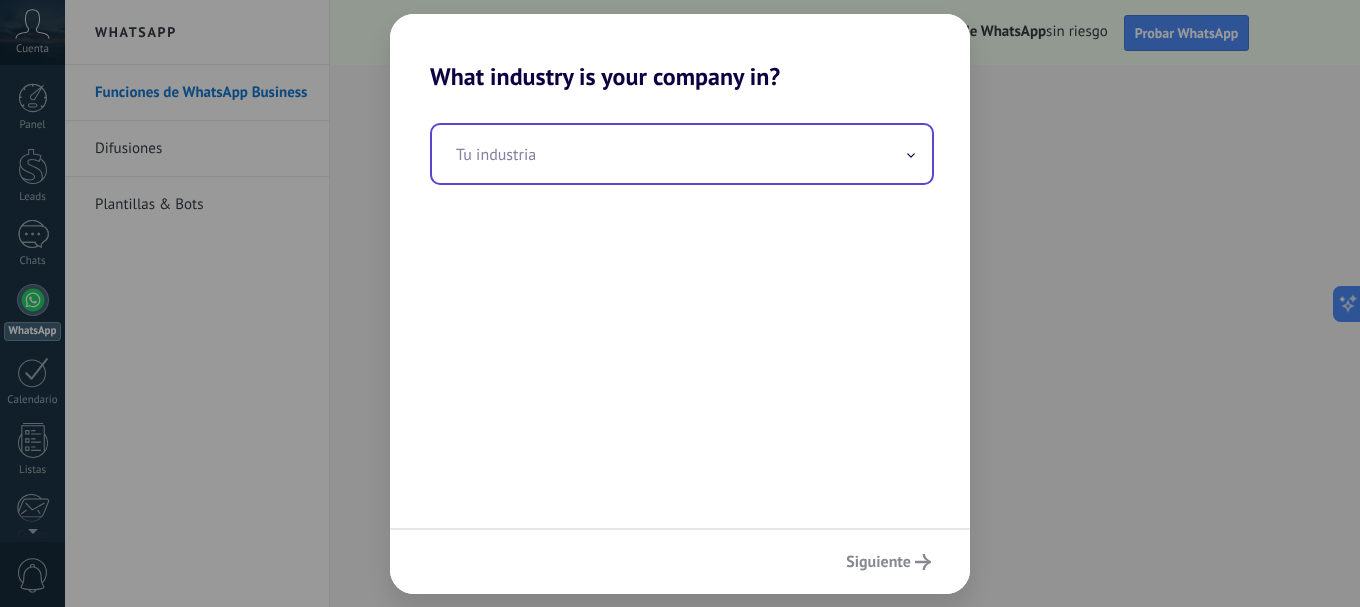 click at bounding box center [682, 154] 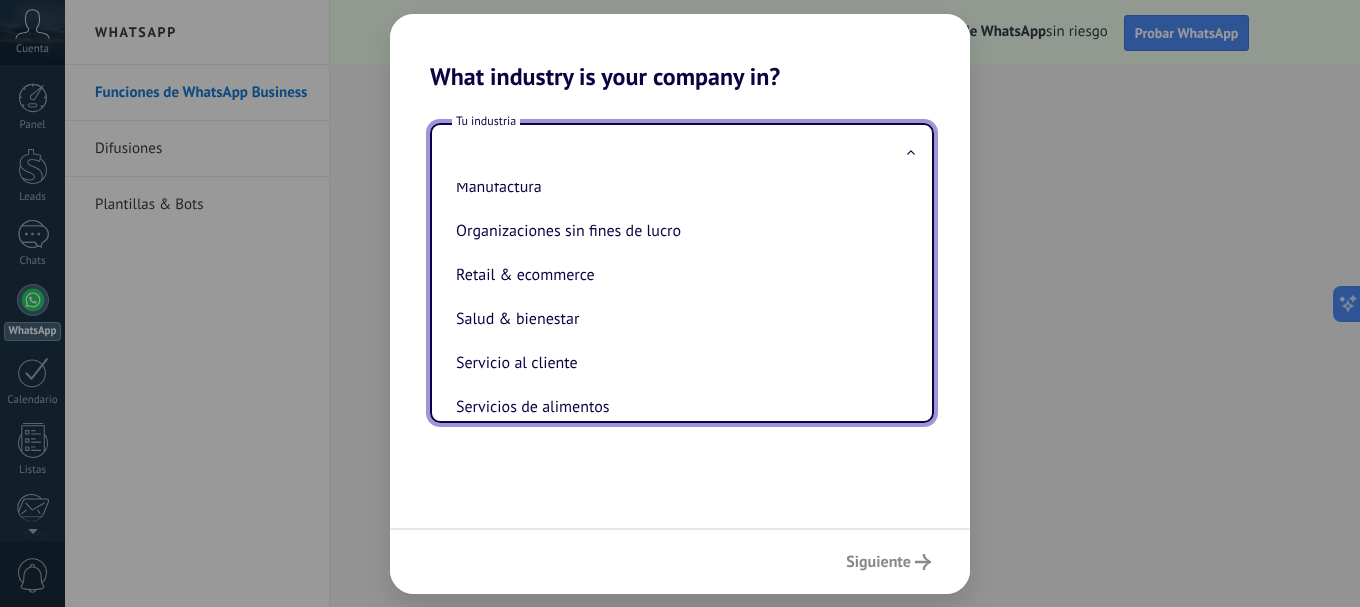 scroll, scrollTop: 530, scrollLeft: 0, axis: vertical 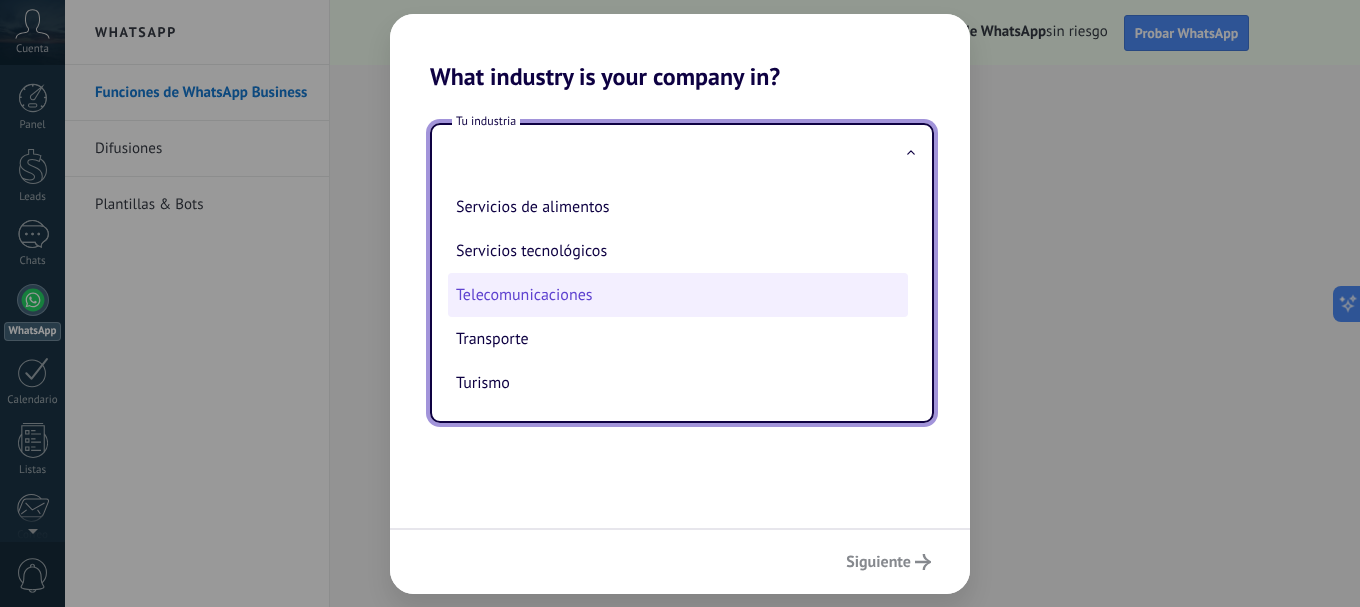 click on "Telecomunicaciones" at bounding box center (678, 295) 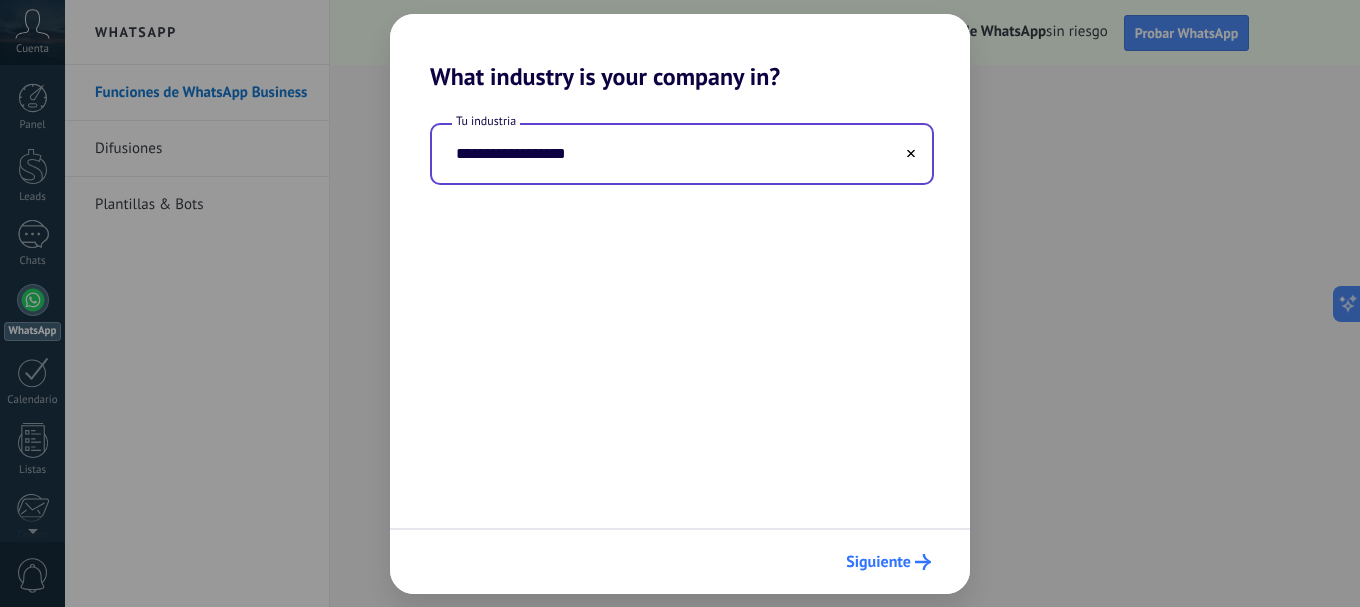 click on "Siguiente" at bounding box center [888, 562] 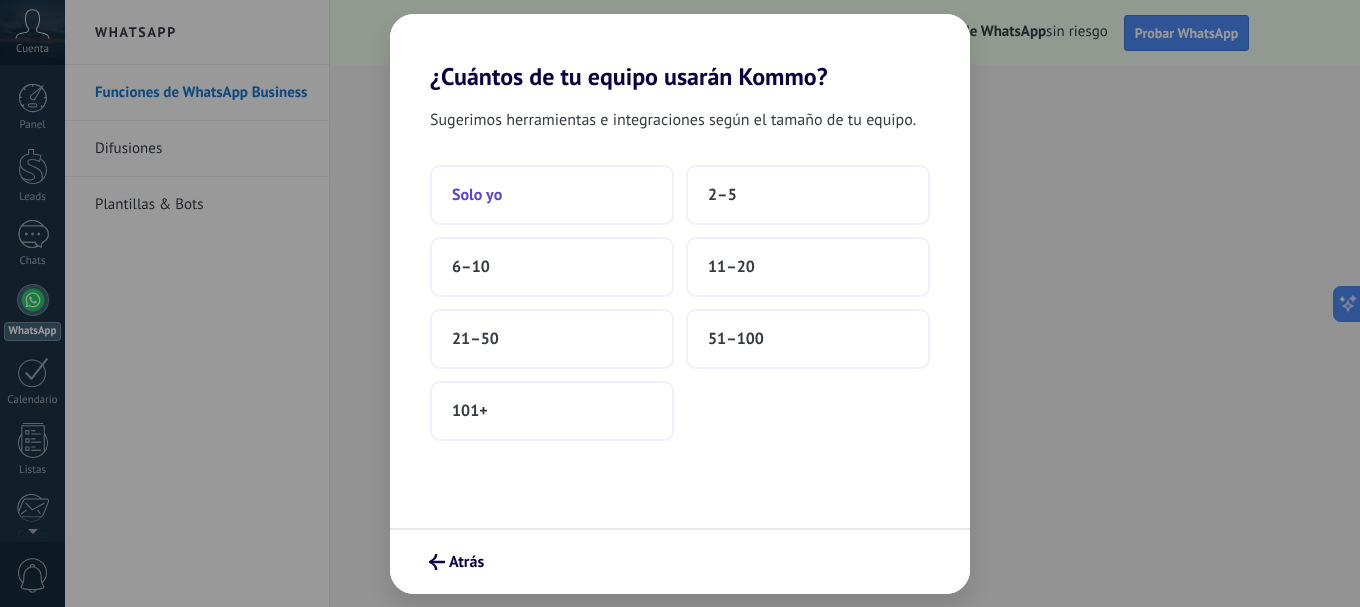 click on "Solo yo" at bounding box center (552, 195) 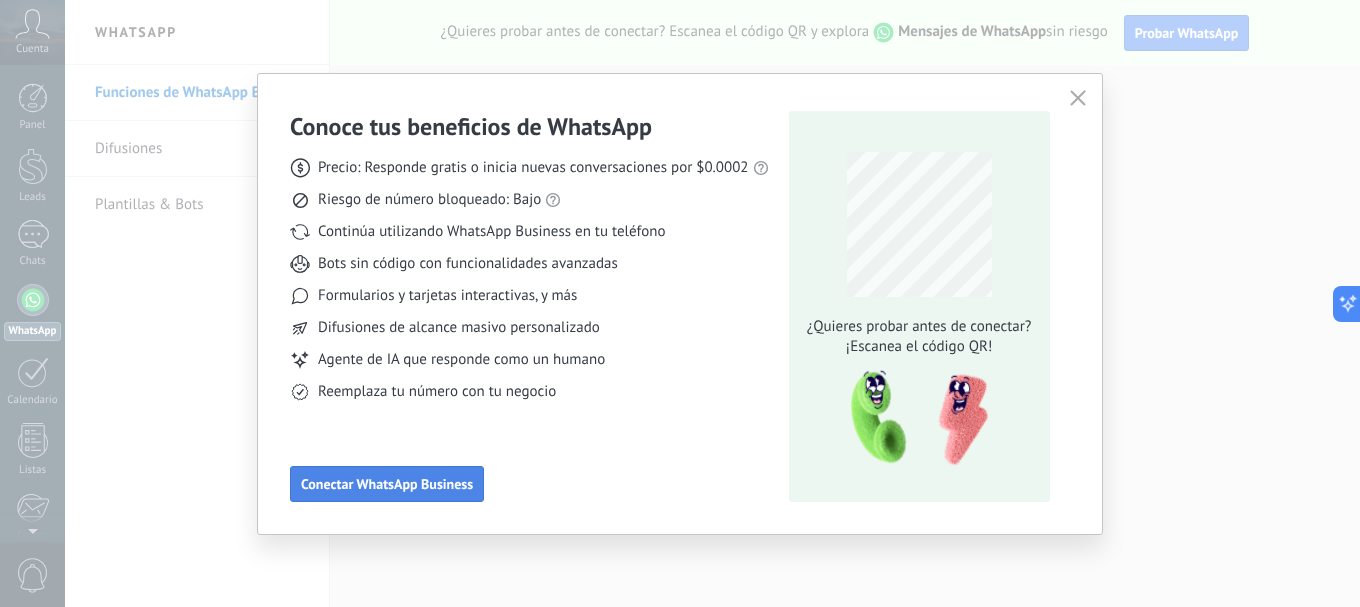 click on "Conectar WhatsApp Business" at bounding box center (387, 484) 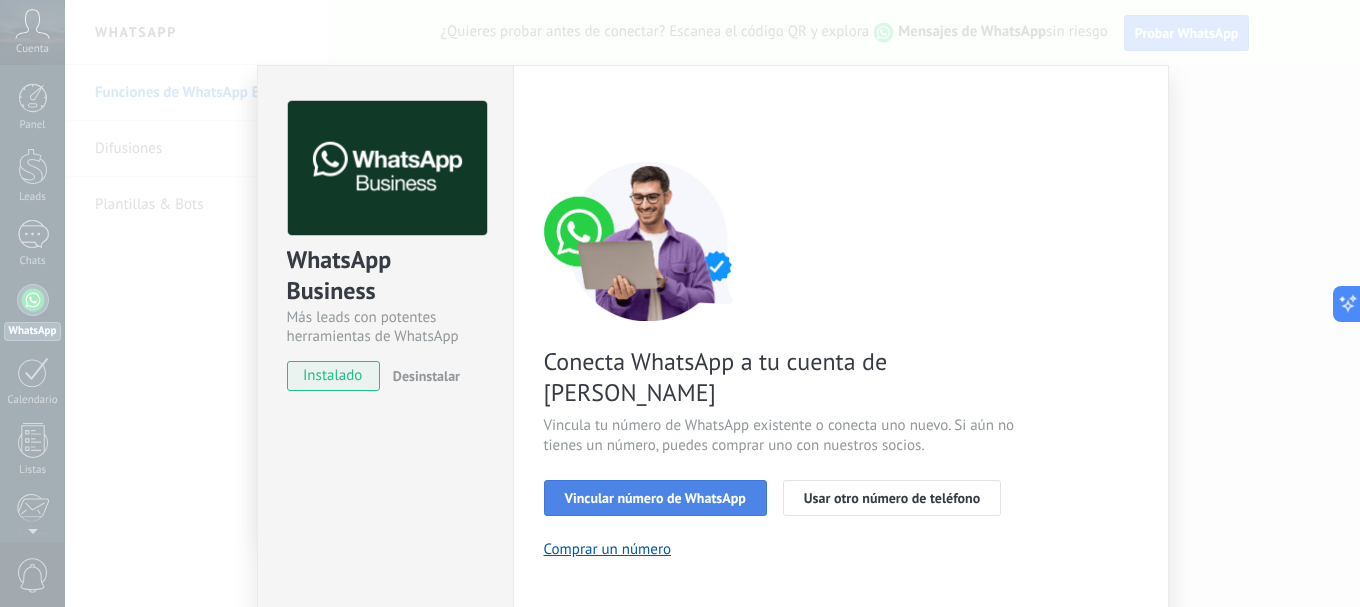 click on "Vincular número de WhatsApp" at bounding box center [655, 498] 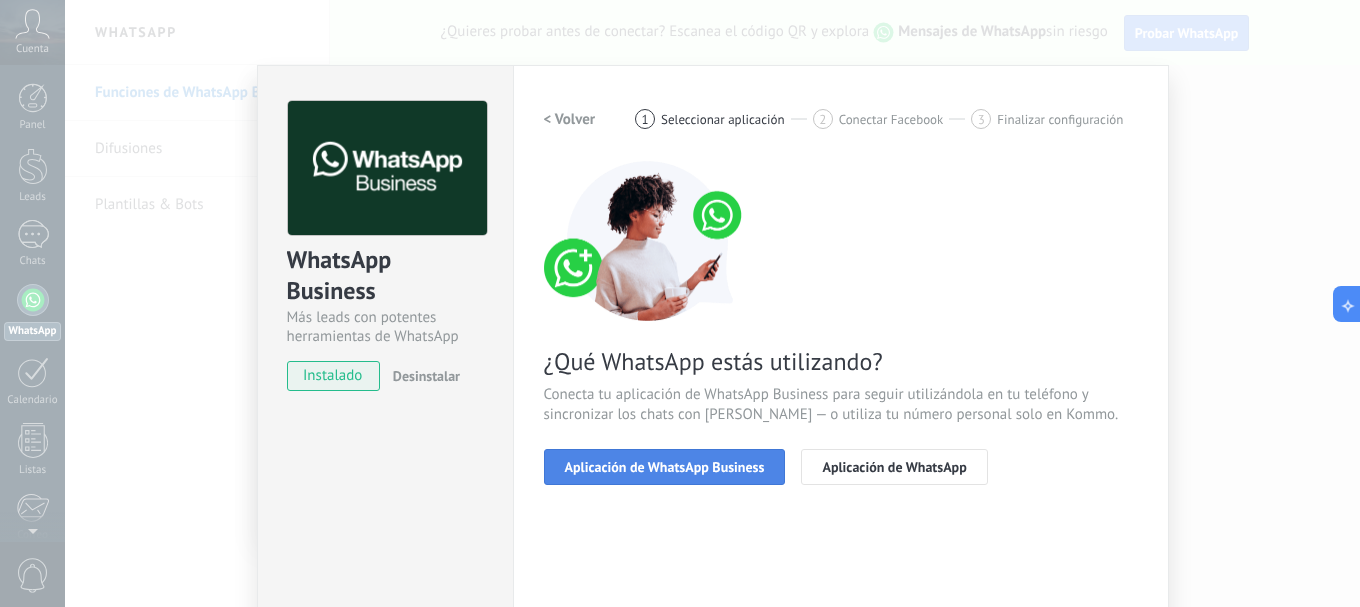 click on "Aplicación de WhatsApp Business" at bounding box center (665, 467) 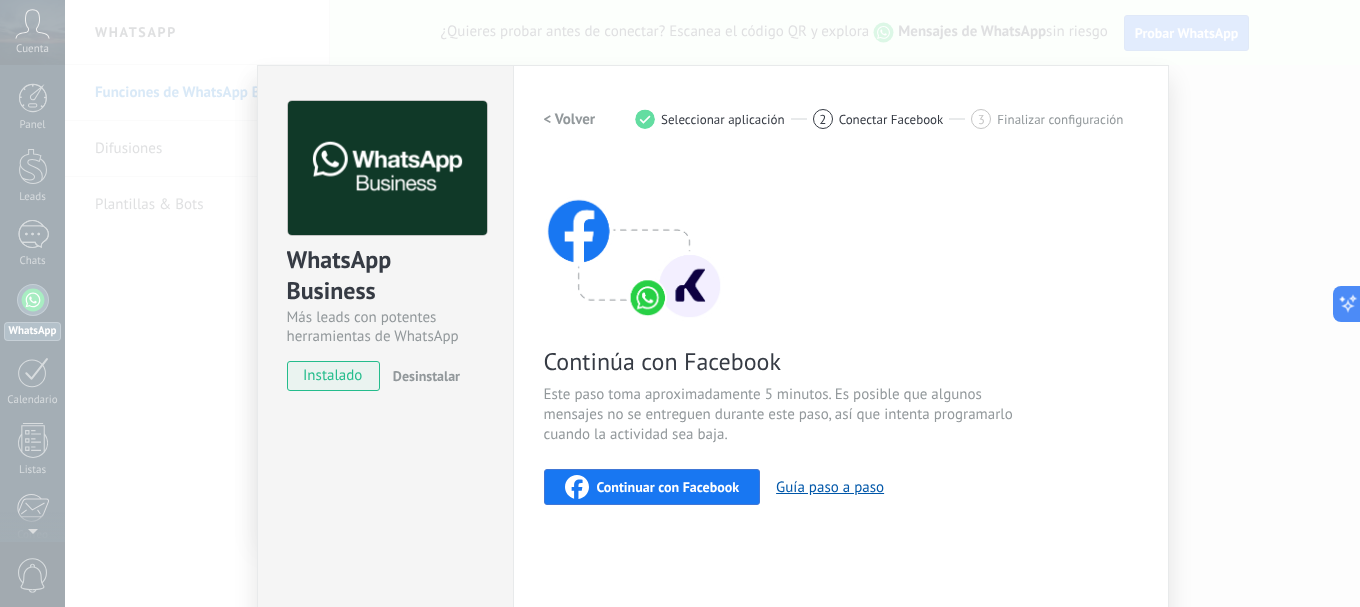 click on "Continúa con Facebook Este paso toma aproximadamente 5 minutos. Es posible que algunos mensajes no se entreguen durante este paso, así que intenta programarlo cuando la actividad sea baja. Continuar con Facebook Guía paso a paso" at bounding box center (841, 333) 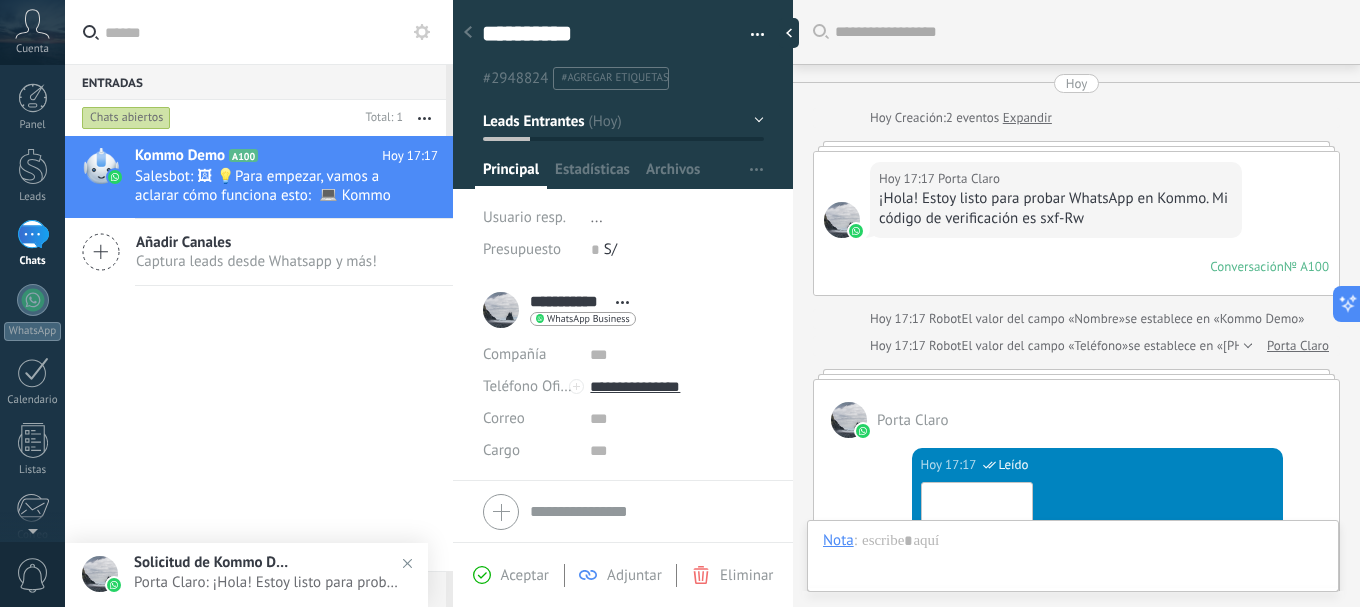 scroll, scrollTop: 30, scrollLeft: 0, axis: vertical 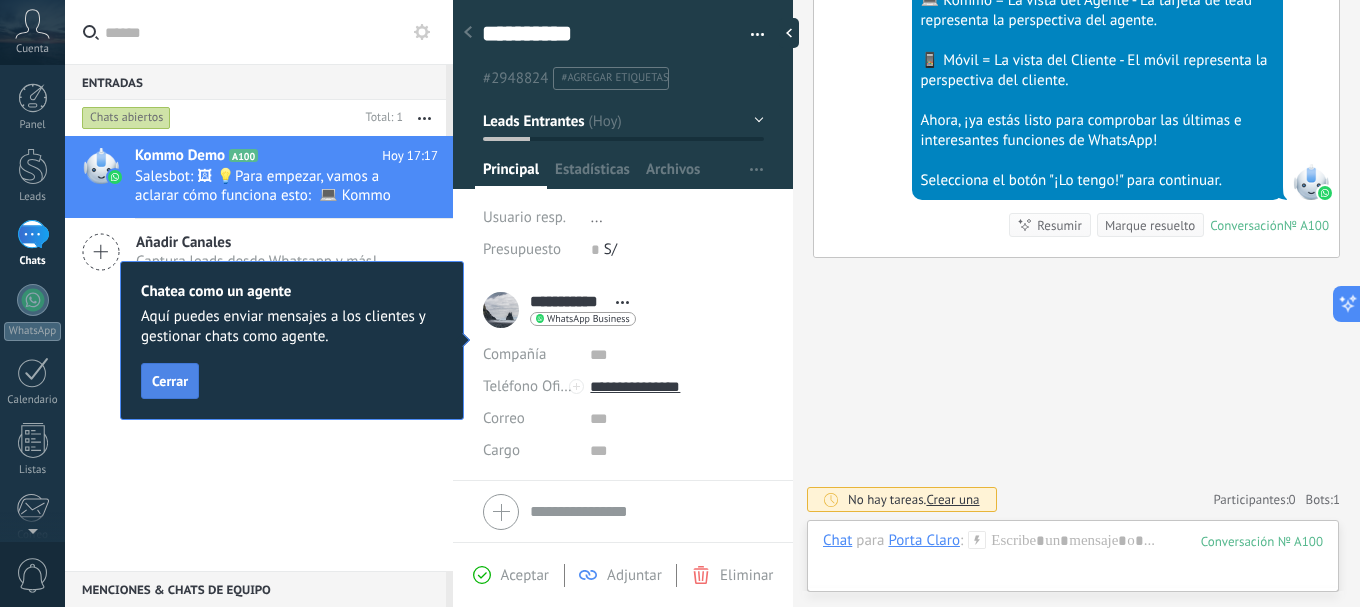 click on "Cerrar" at bounding box center (170, 381) 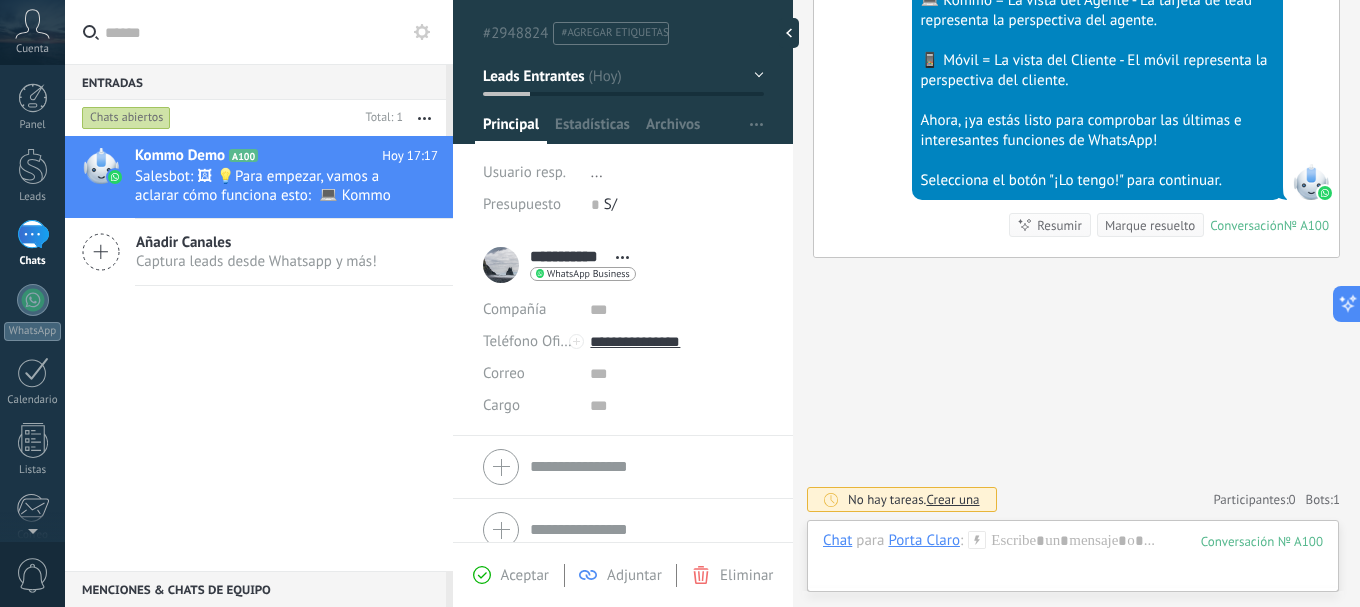 scroll, scrollTop: 65, scrollLeft: 0, axis: vertical 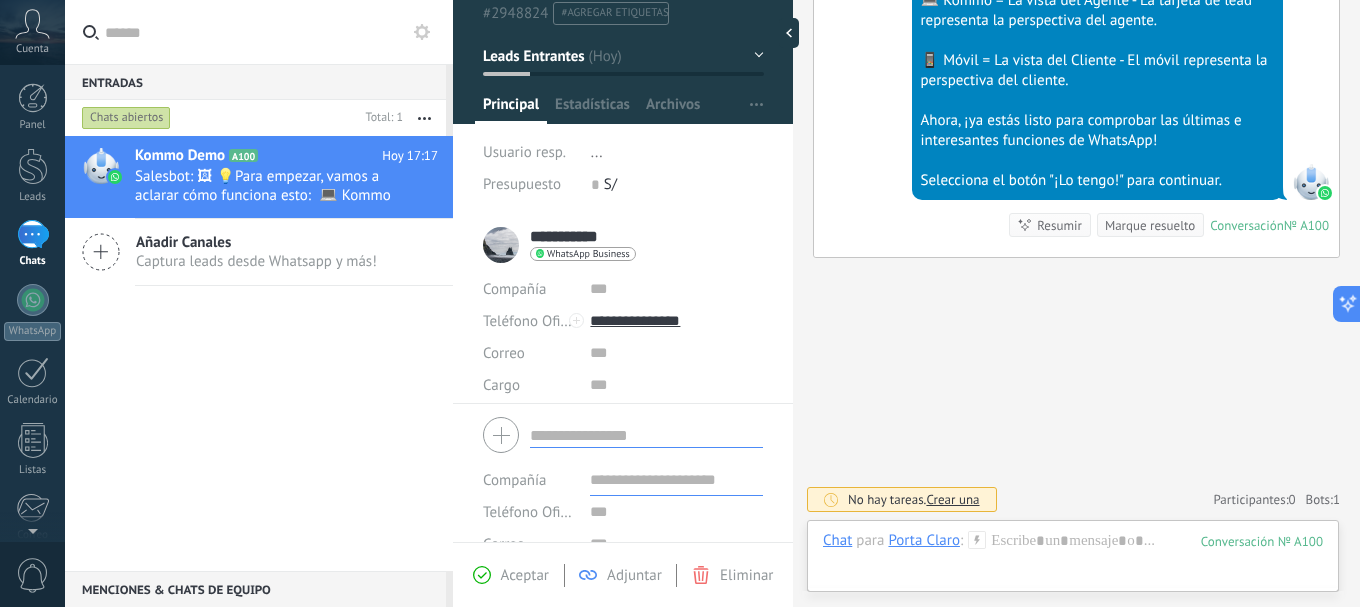click on "Compañía
Teléfono Oficina
Ofic. directo
Celular
Fax
Casa
Otro
Teléfono Oficina
Llamar
Copiar
Editar
[GEOGRAPHIC_DATA]
E-mail priv.
Otro e-mail
Correo
Cargo" at bounding box center (623, 511) 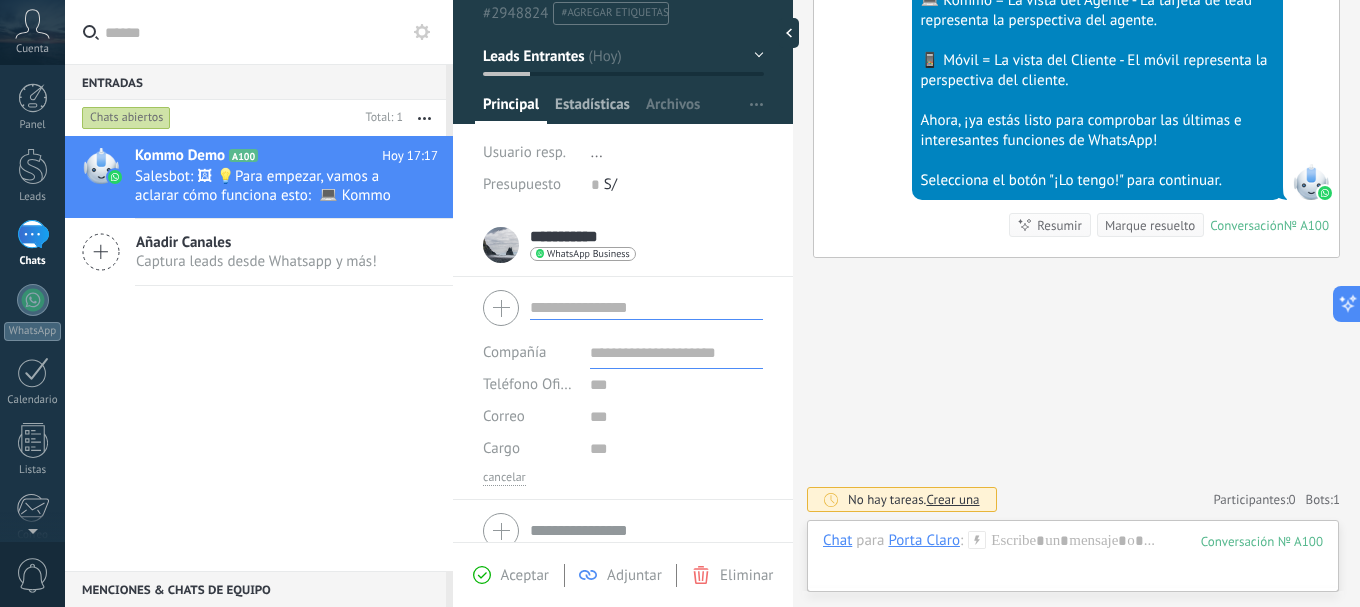 click on "Estadísticas" at bounding box center (592, 109) 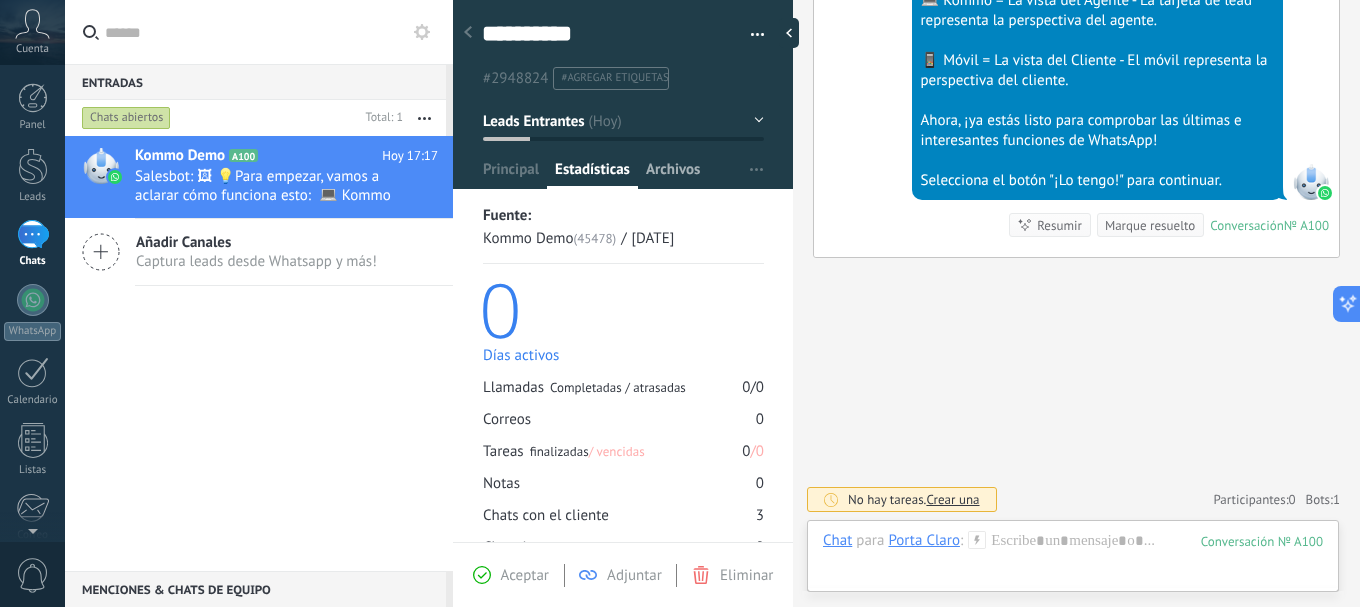 click on "Archivos" at bounding box center (673, 174) 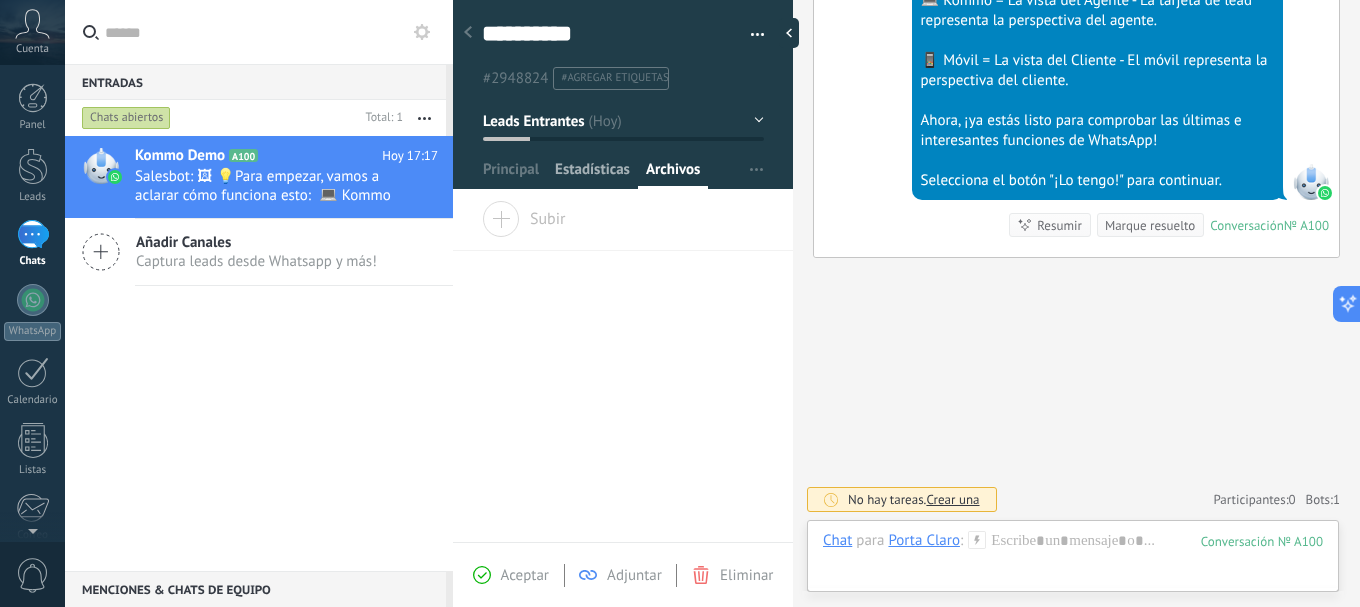 click on "Estadísticas" at bounding box center [592, 174] 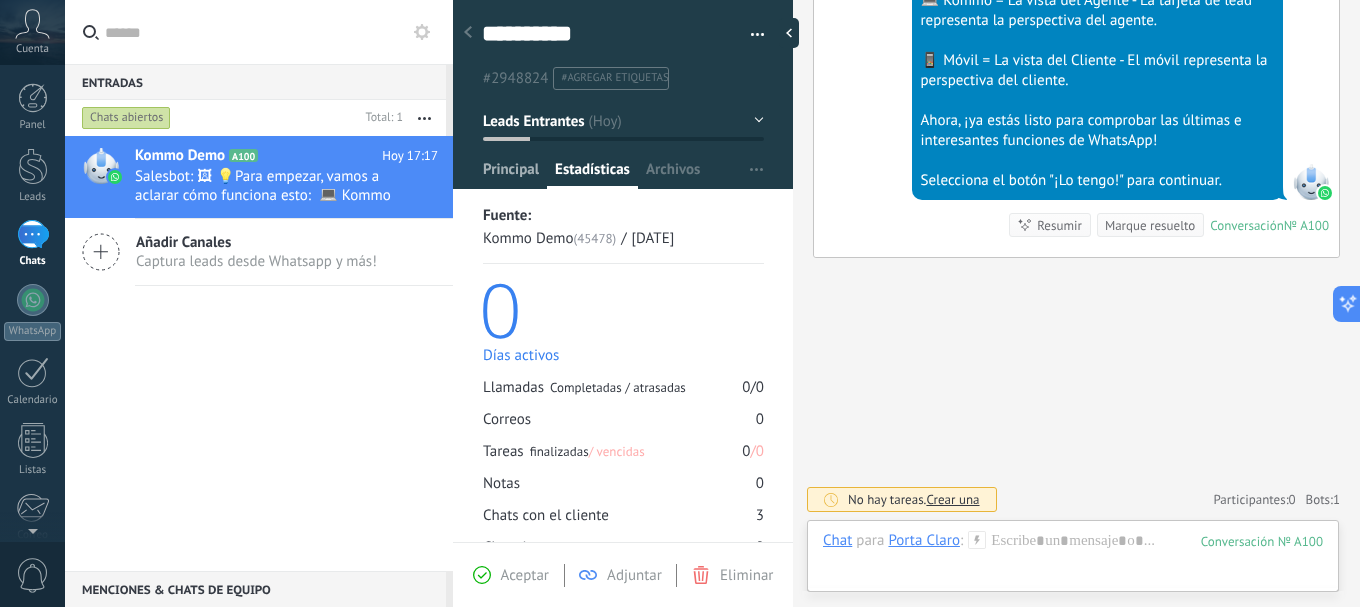 click on "Principal" at bounding box center (511, 174) 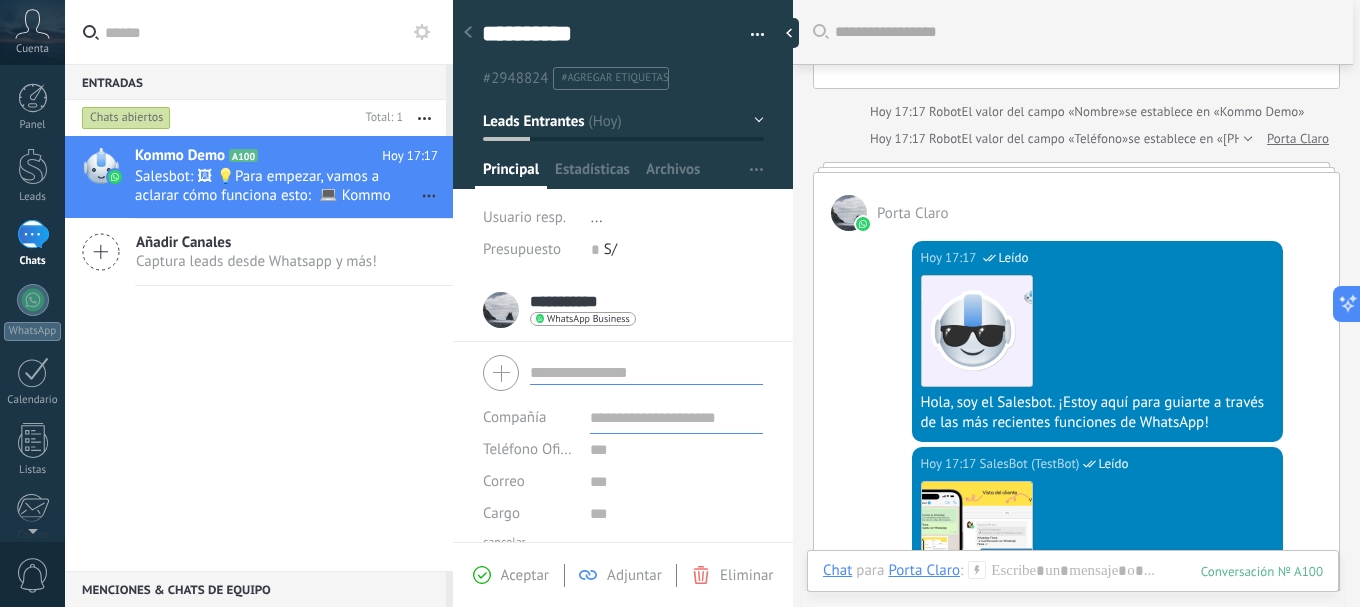 scroll, scrollTop: 55, scrollLeft: 0, axis: vertical 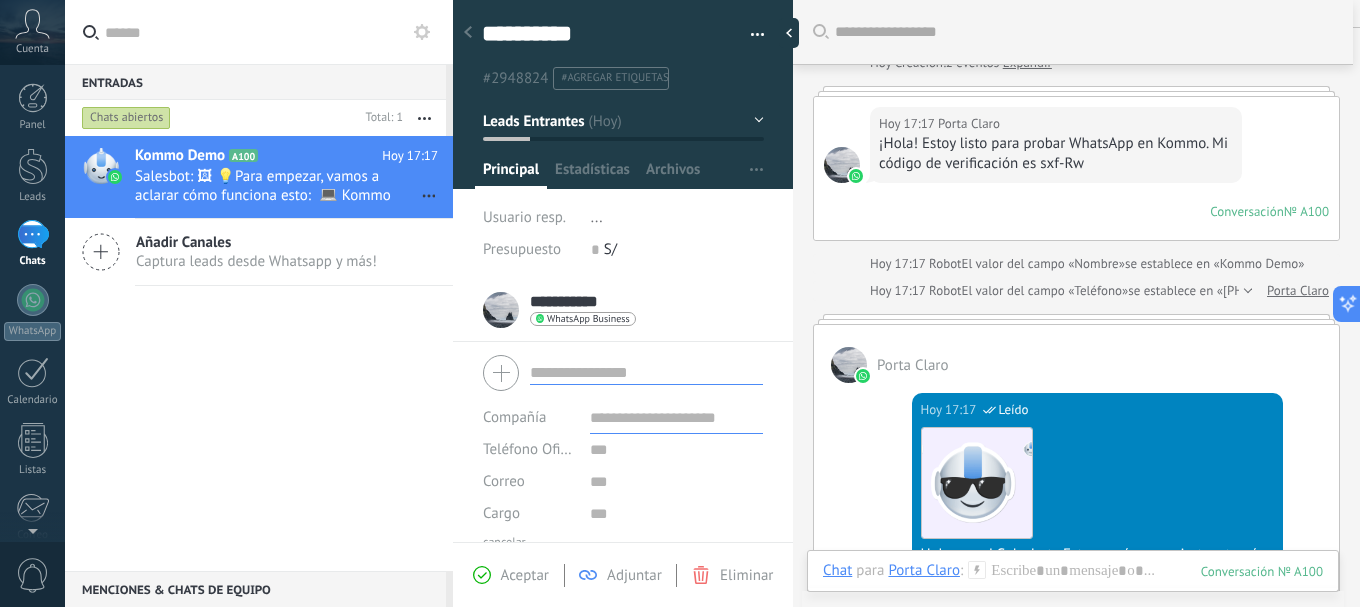 click on "1
Chats" at bounding box center [32, 244] 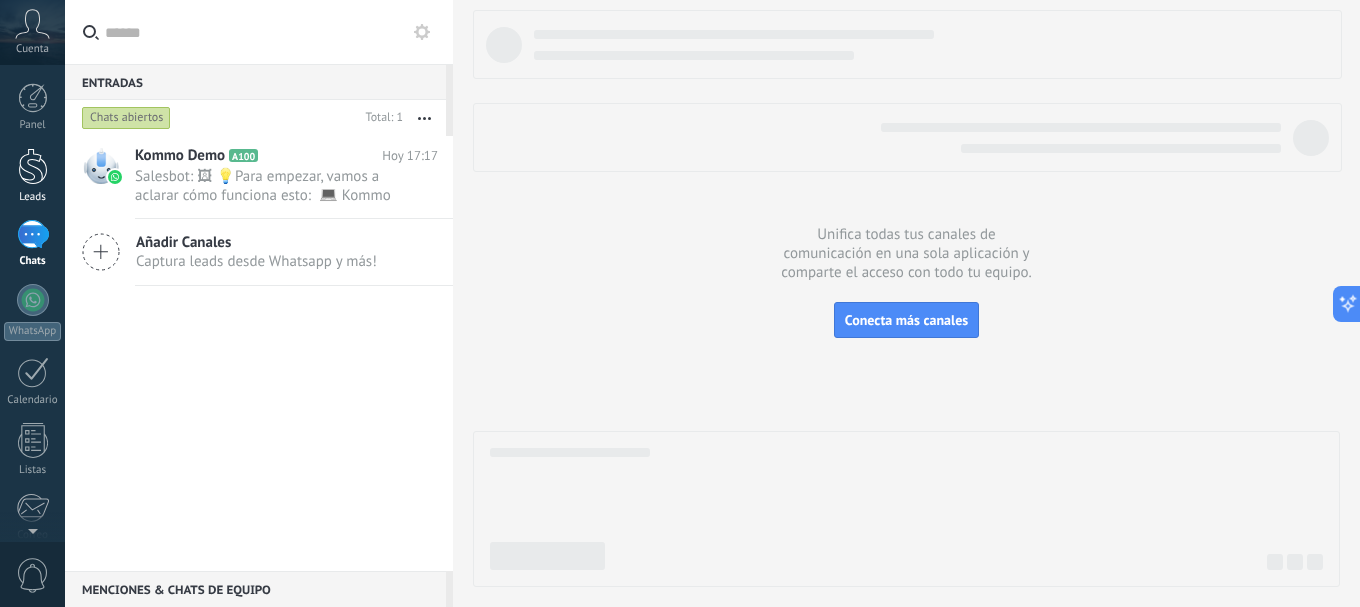click on "Leads" at bounding box center (32, 176) 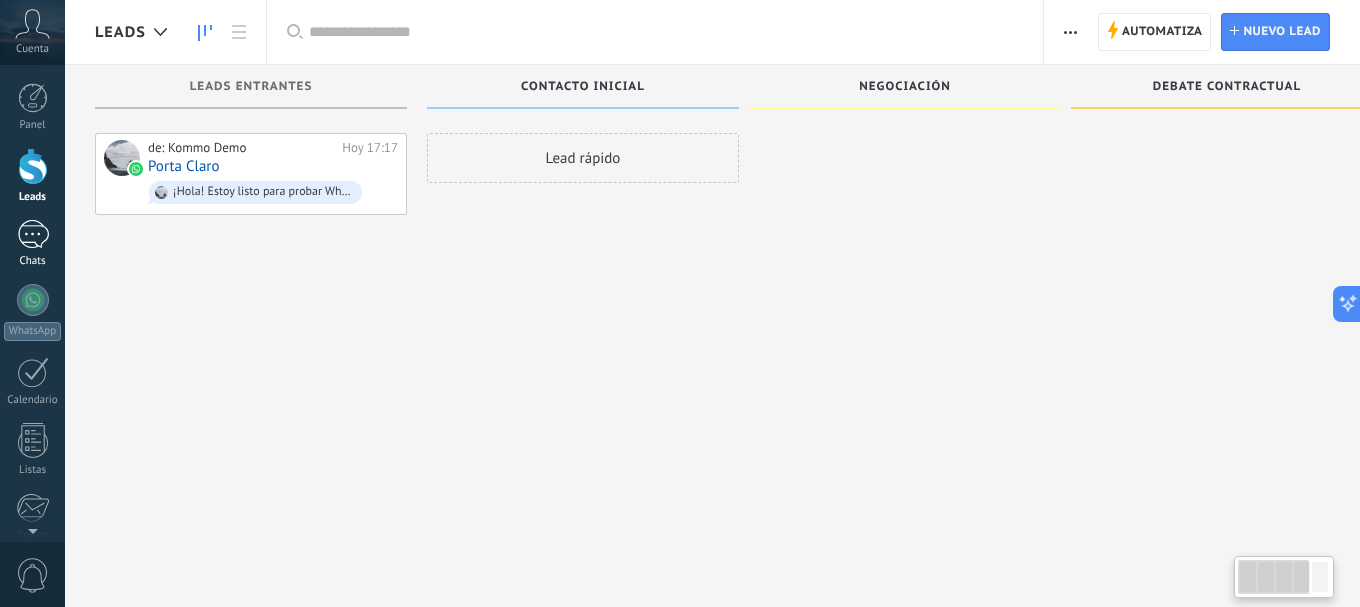 click on "1
Chats" at bounding box center (32, 244) 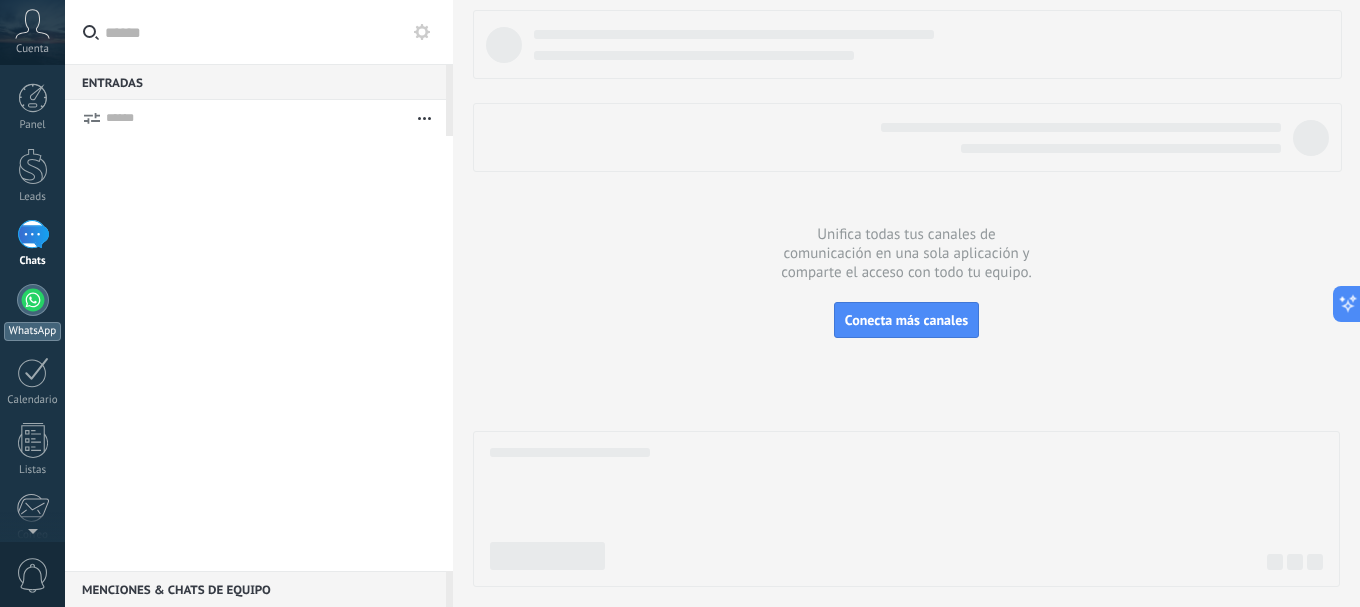 click at bounding box center (33, 300) 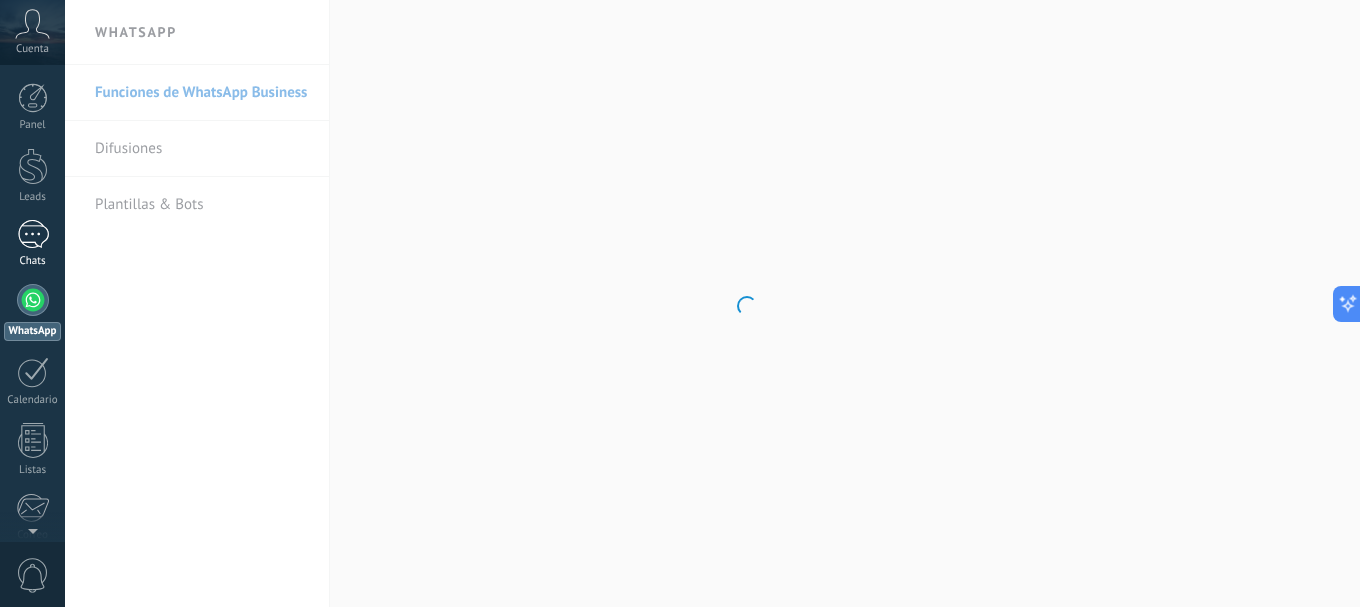 click on "1" at bounding box center [33, 234] 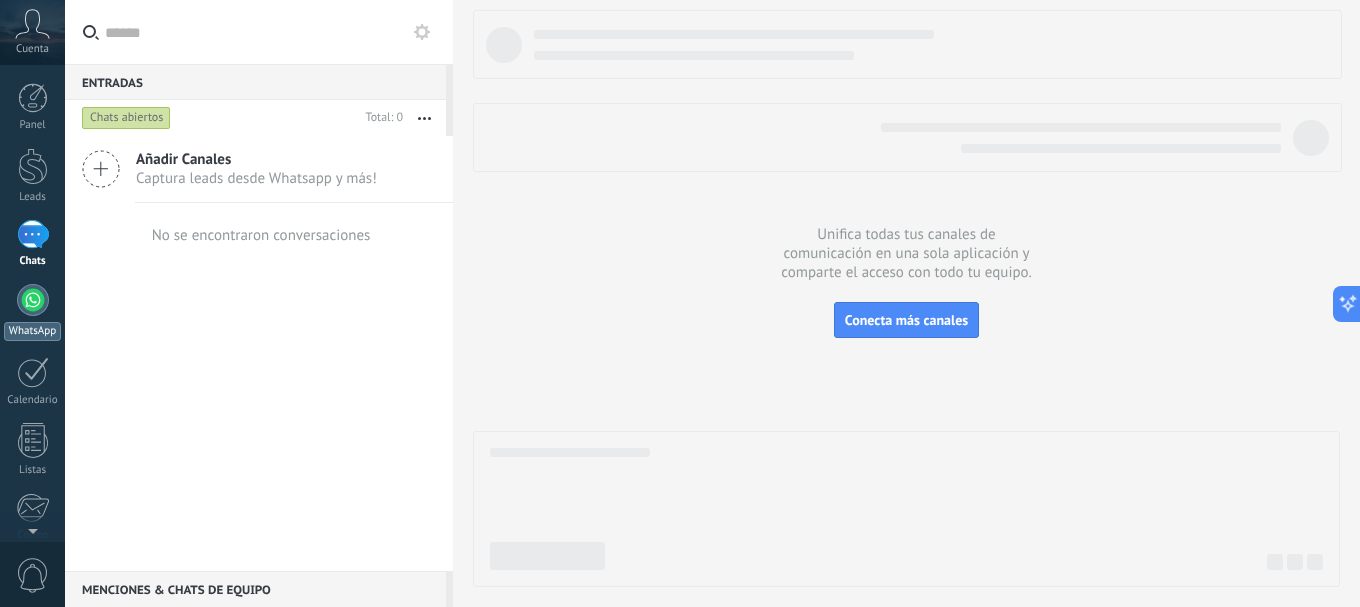click at bounding box center [33, 300] 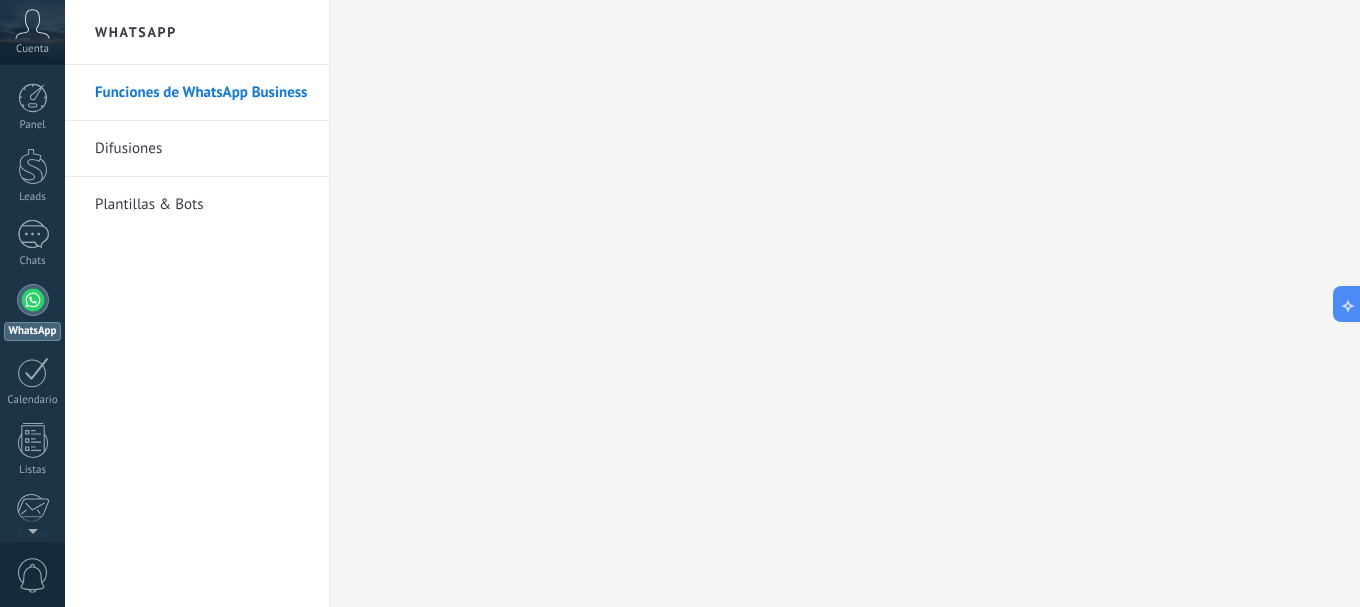 click on "Funciones de WhatsApp Business" at bounding box center (202, 93) 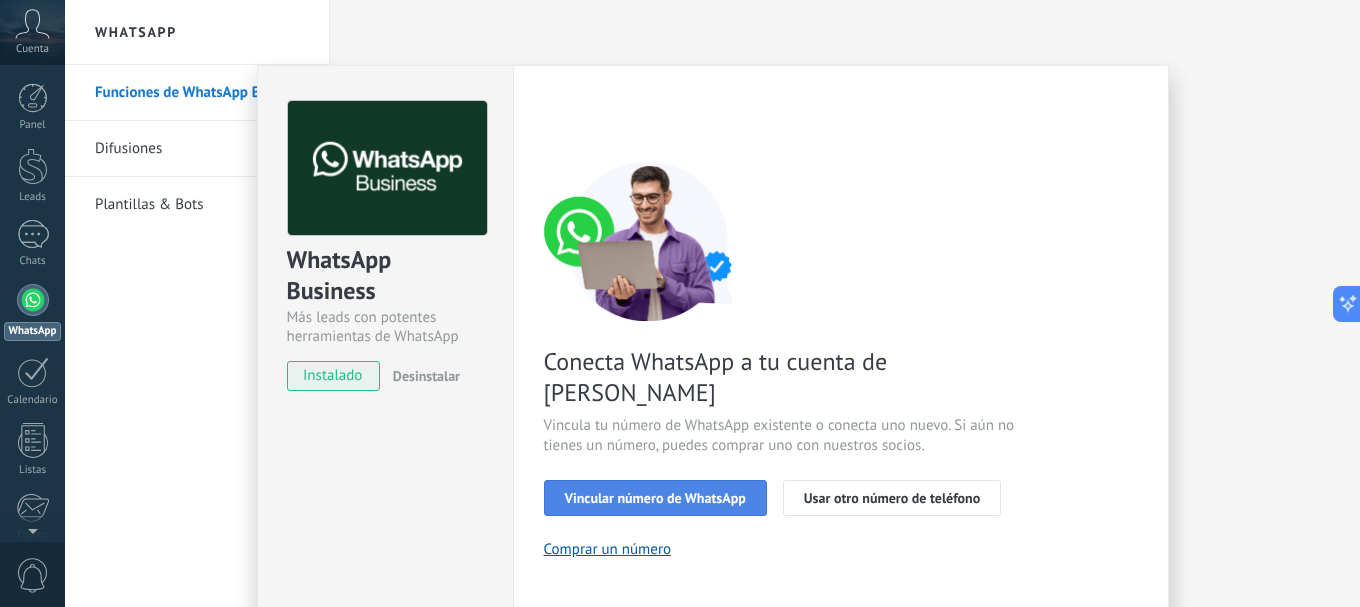 click on "Vincular número de WhatsApp" at bounding box center [655, 498] 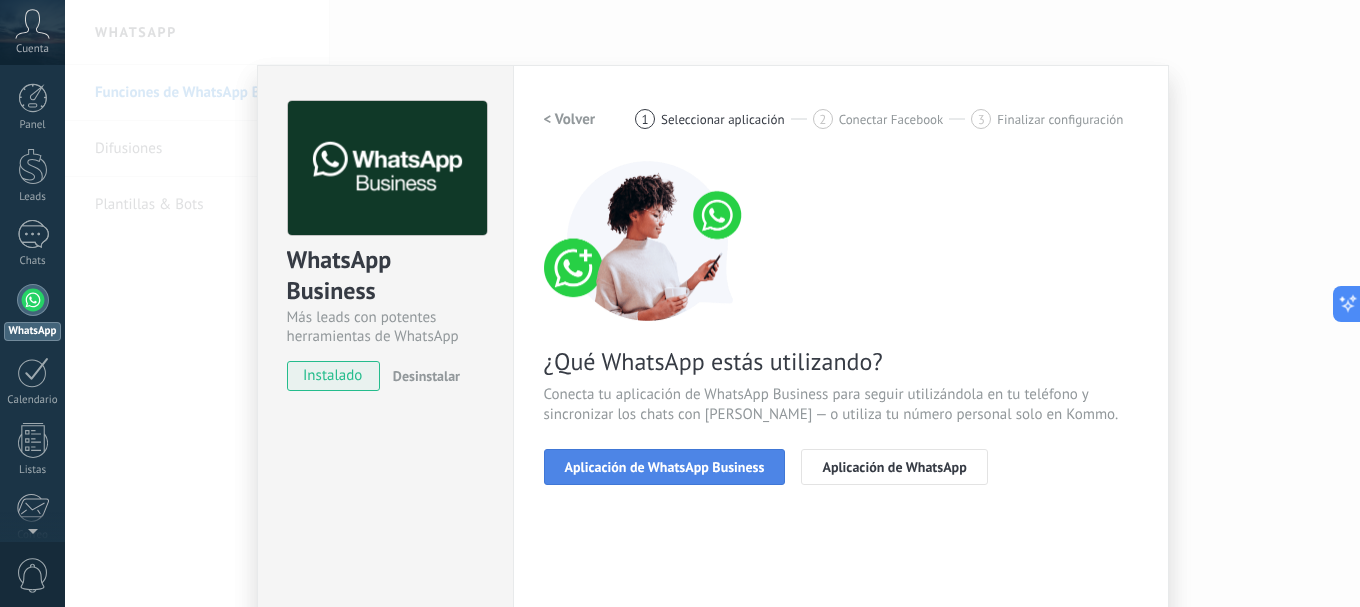 click on "Aplicación de WhatsApp Business" at bounding box center (665, 467) 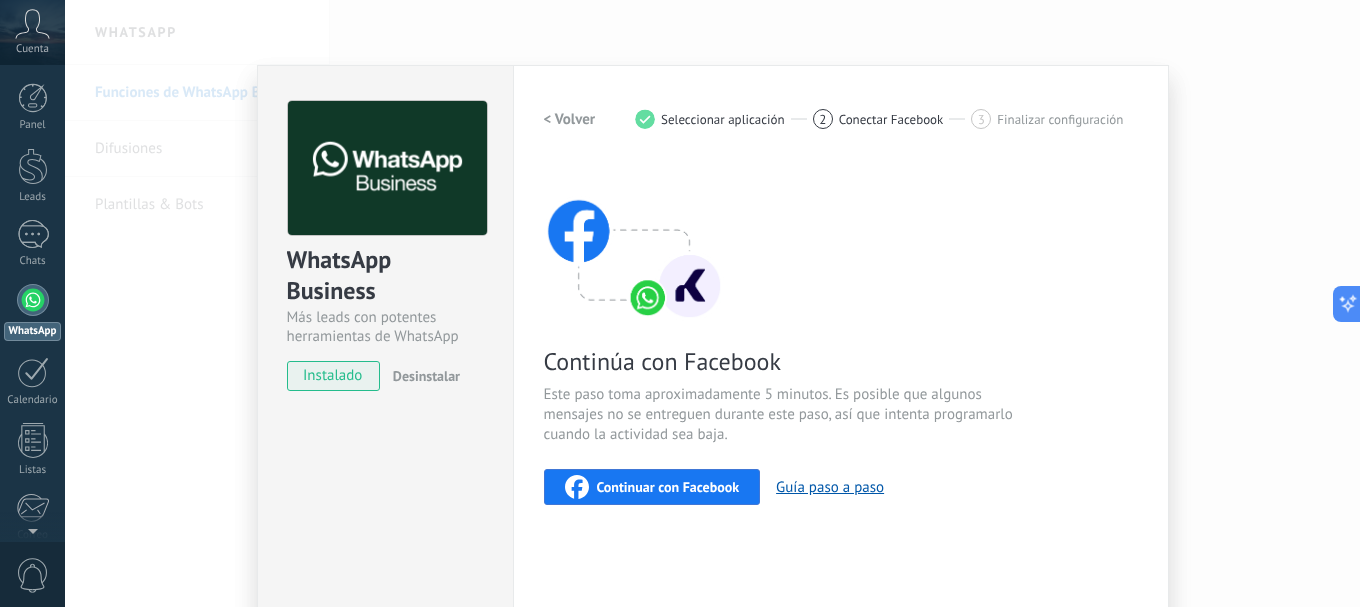 click on "Seleccionar aplicación" at bounding box center (723, 119) 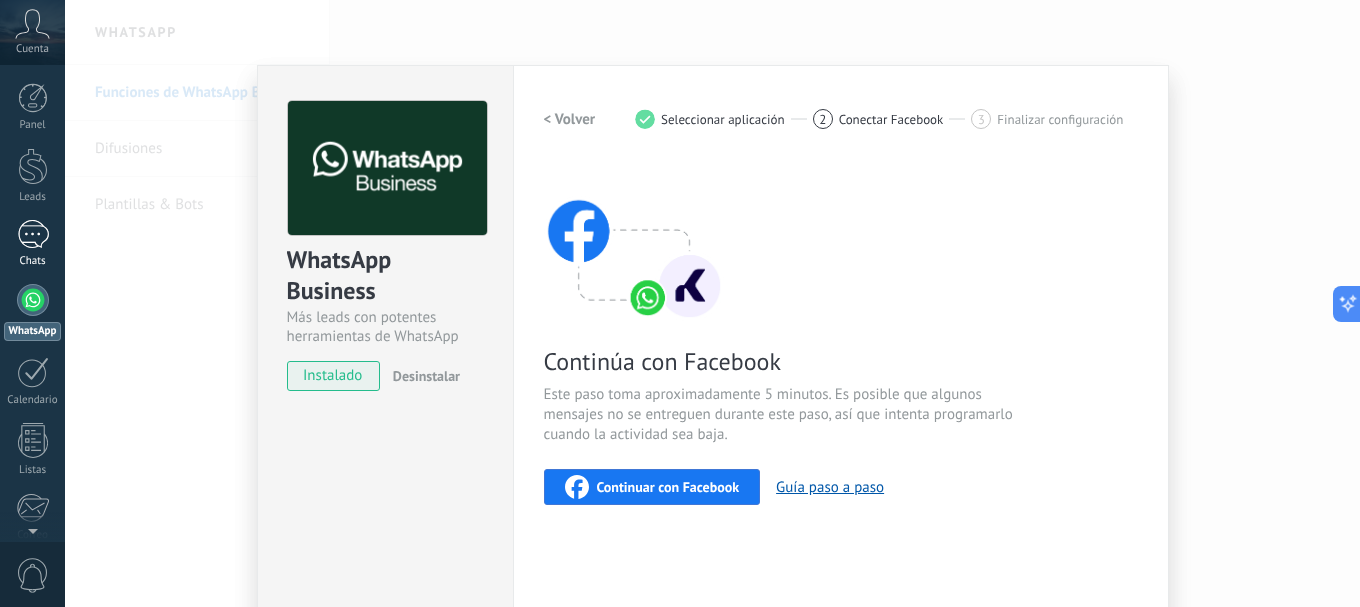 click on "1
Chats" at bounding box center [32, 244] 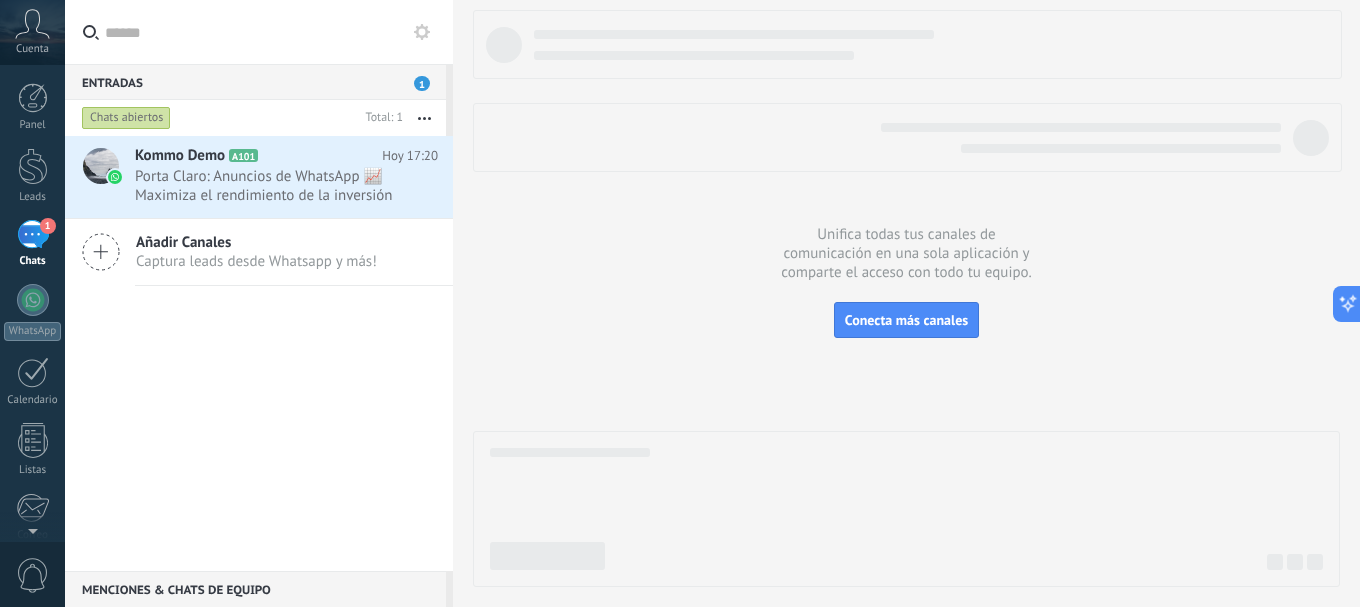 click on "1
Chats" at bounding box center [32, 244] 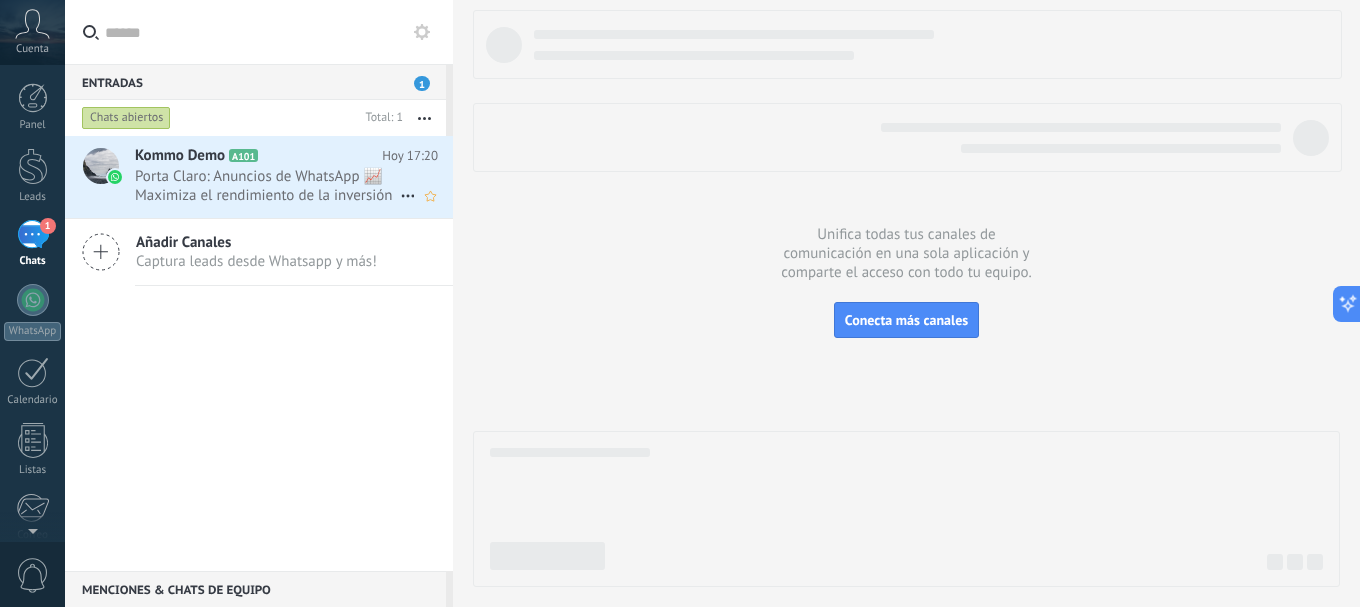 click on "Kommo Demo
A101
[DATE] 17:20
Porta Claro: Anuncios de WhatsApp
📈 Maximiza el rendimiento de la inversión publicitaria 💸" at bounding box center [294, 177] 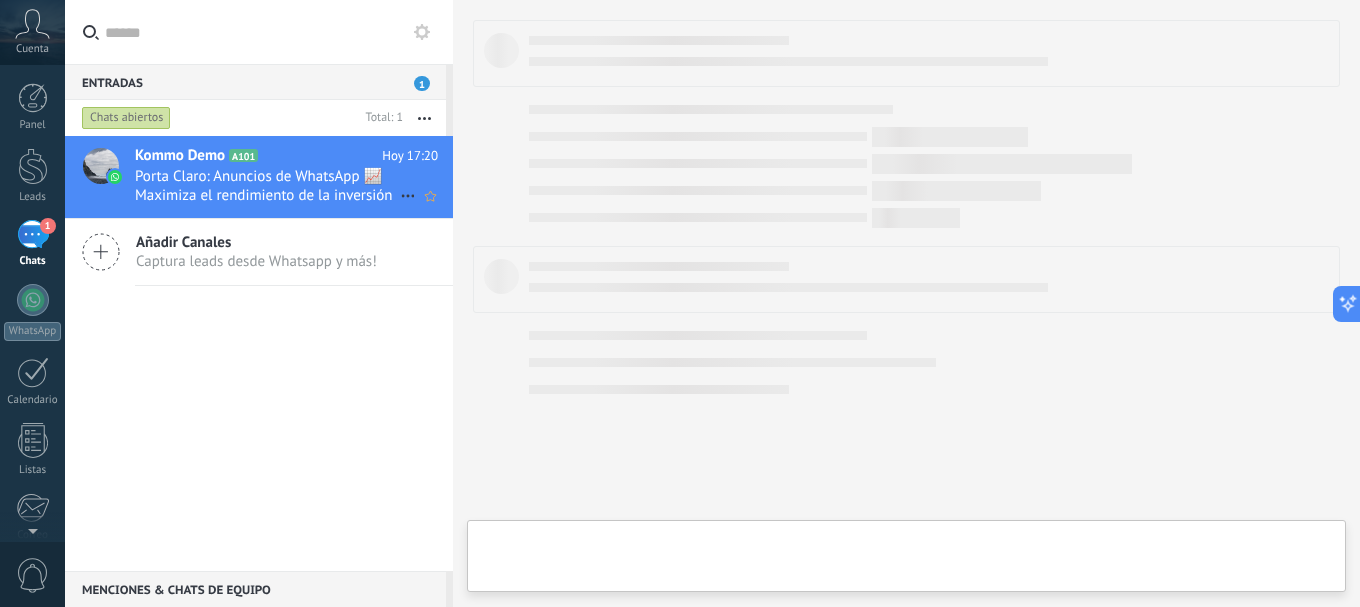 click on "Porta Claro: Anuncios de WhatsApp
📈 Maximiza el rendimiento de la inversión publicitaria 💸" at bounding box center [267, 186] 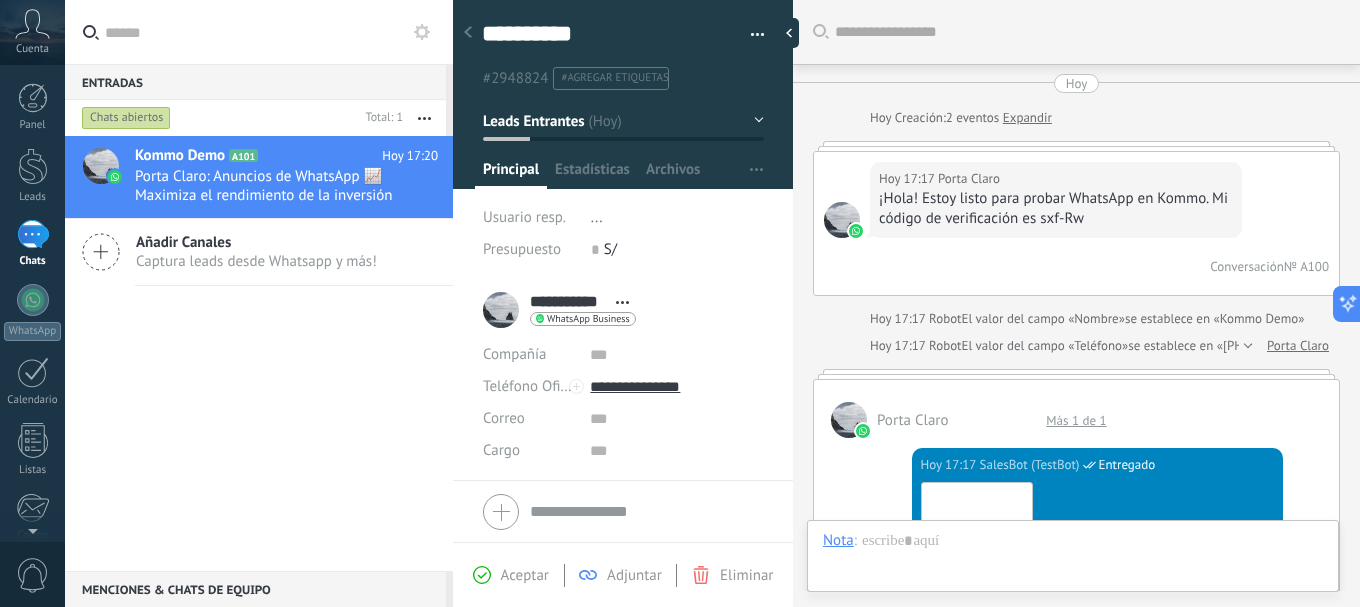 scroll, scrollTop: 30, scrollLeft: 0, axis: vertical 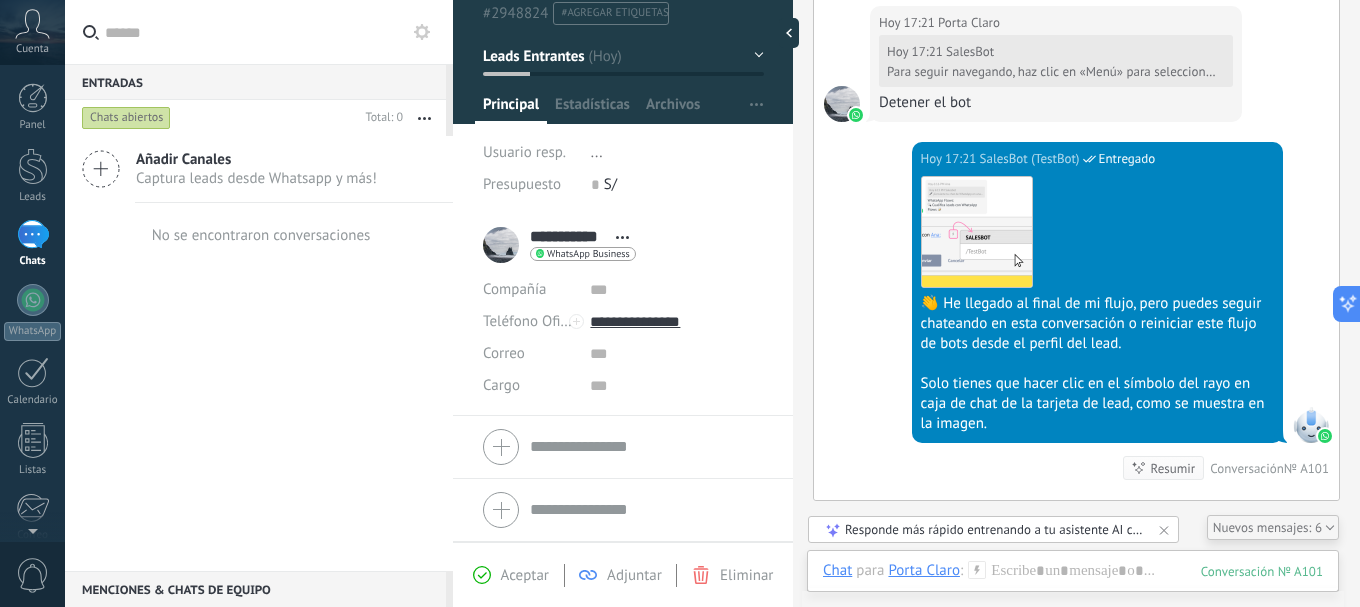 click on "Eliminar" at bounding box center [746, 575] 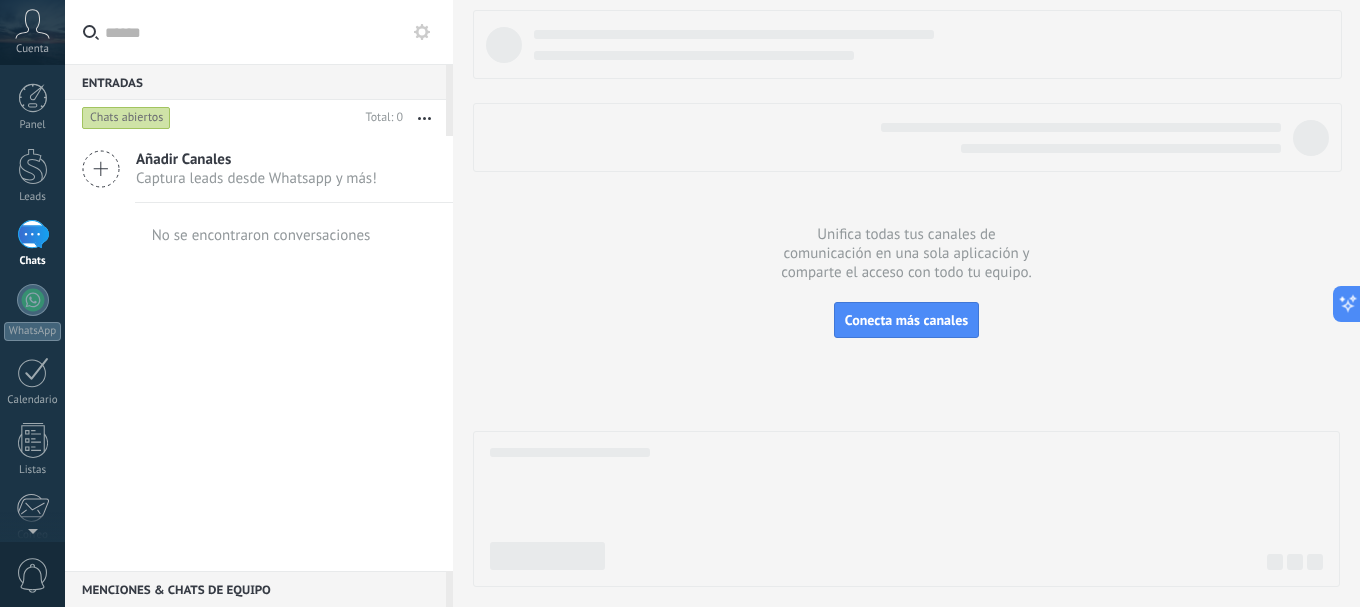 click on "1" at bounding box center [33, 234] 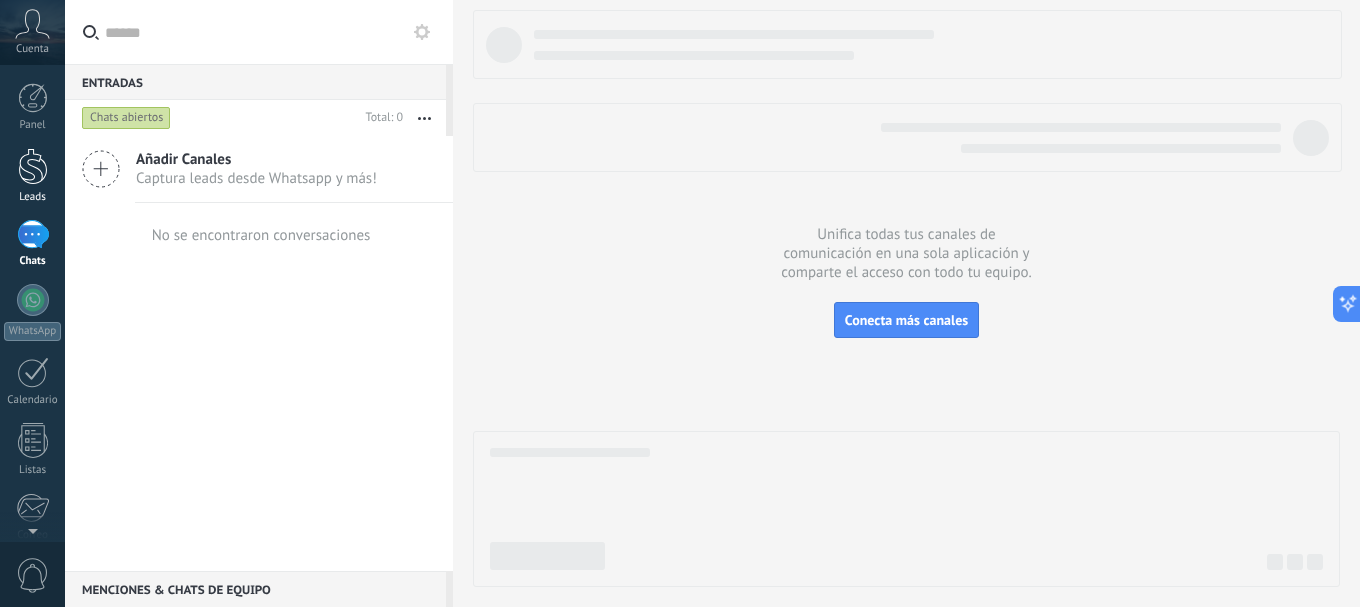 click at bounding box center (33, 166) 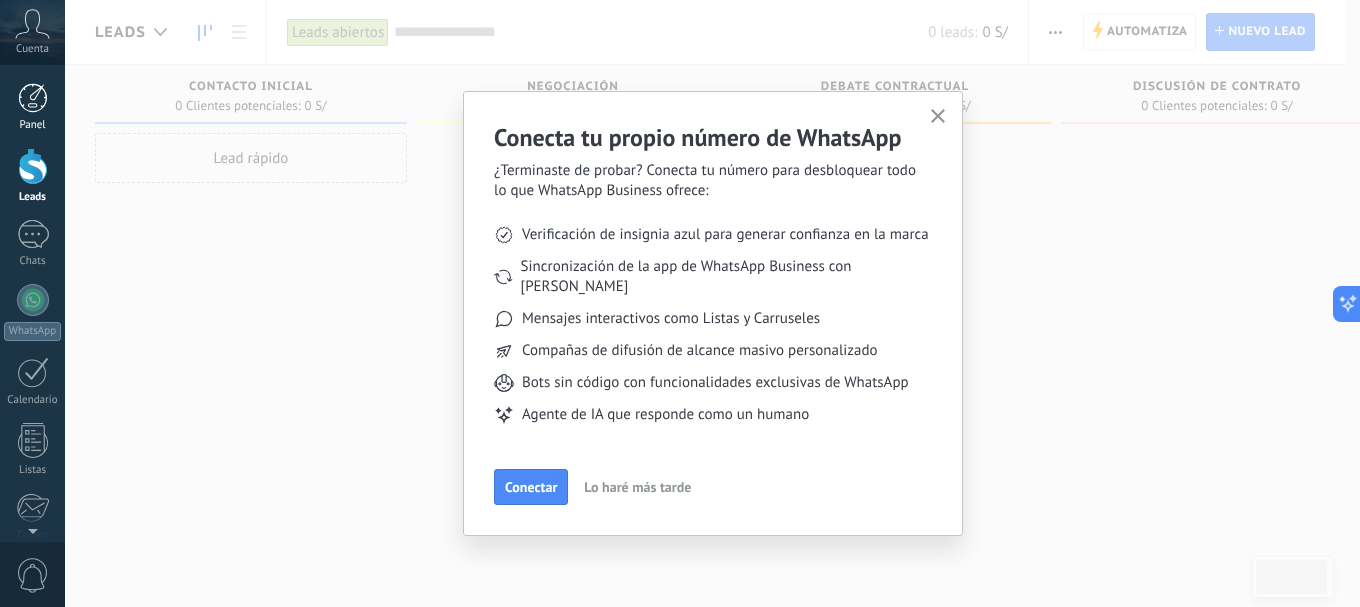 click on "Panel" at bounding box center [33, 125] 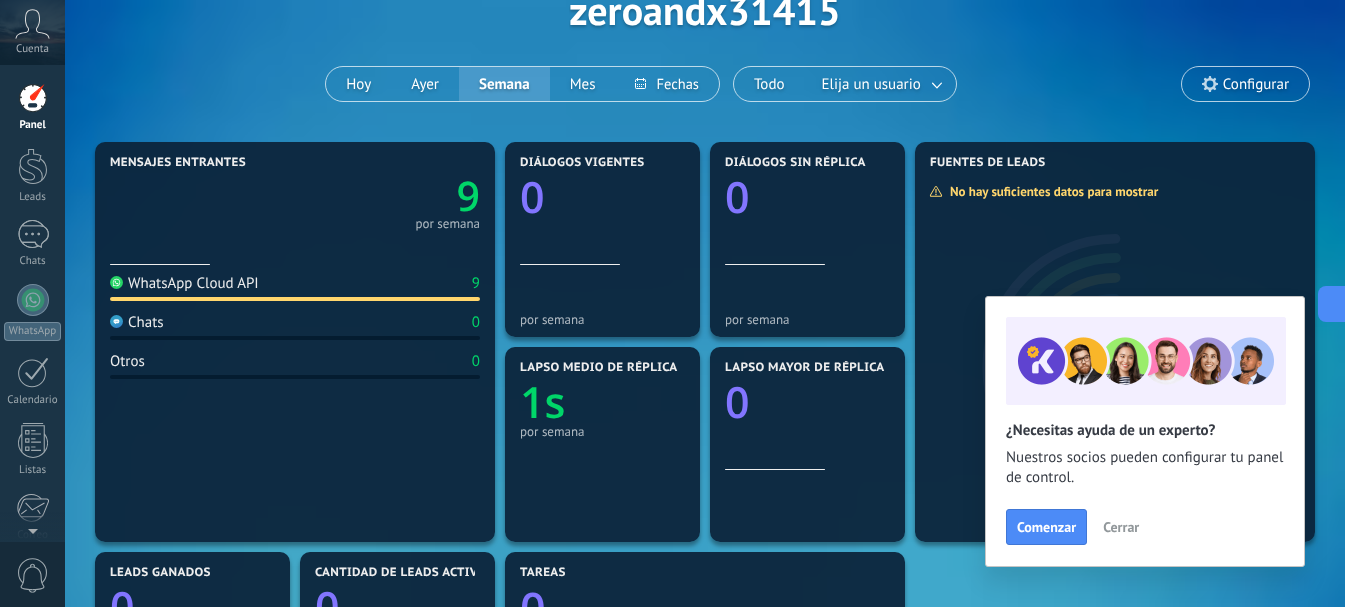 scroll, scrollTop: 100, scrollLeft: 0, axis: vertical 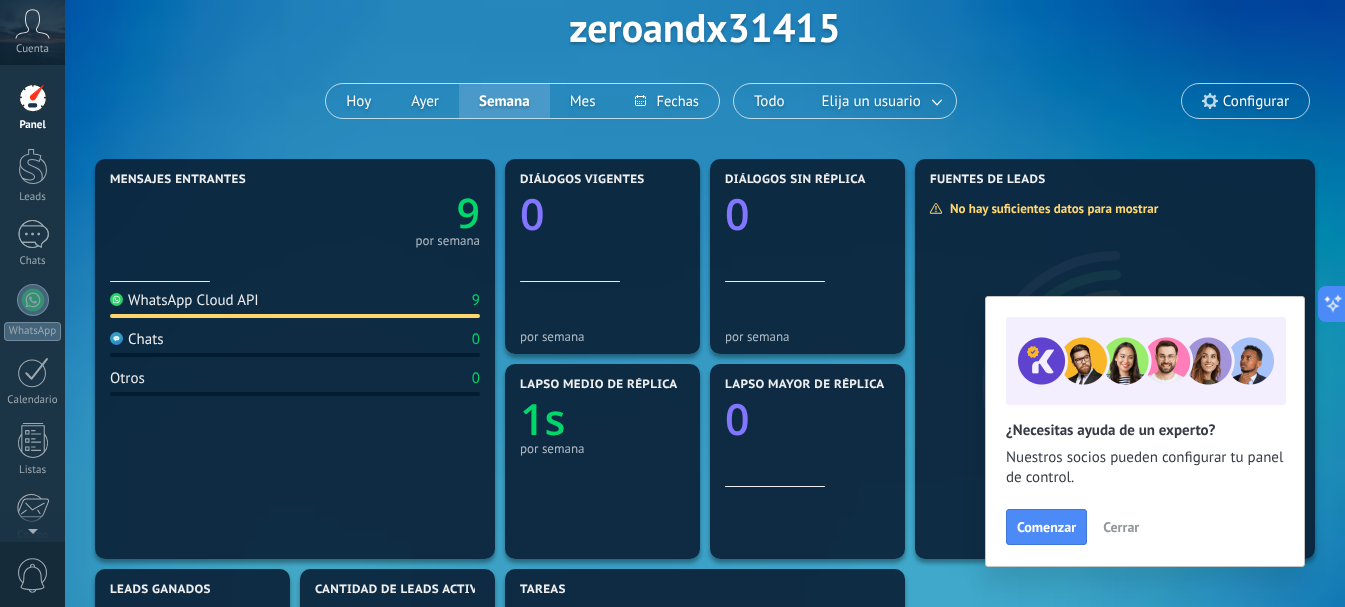 click on "Cerrar" at bounding box center (1121, 527) 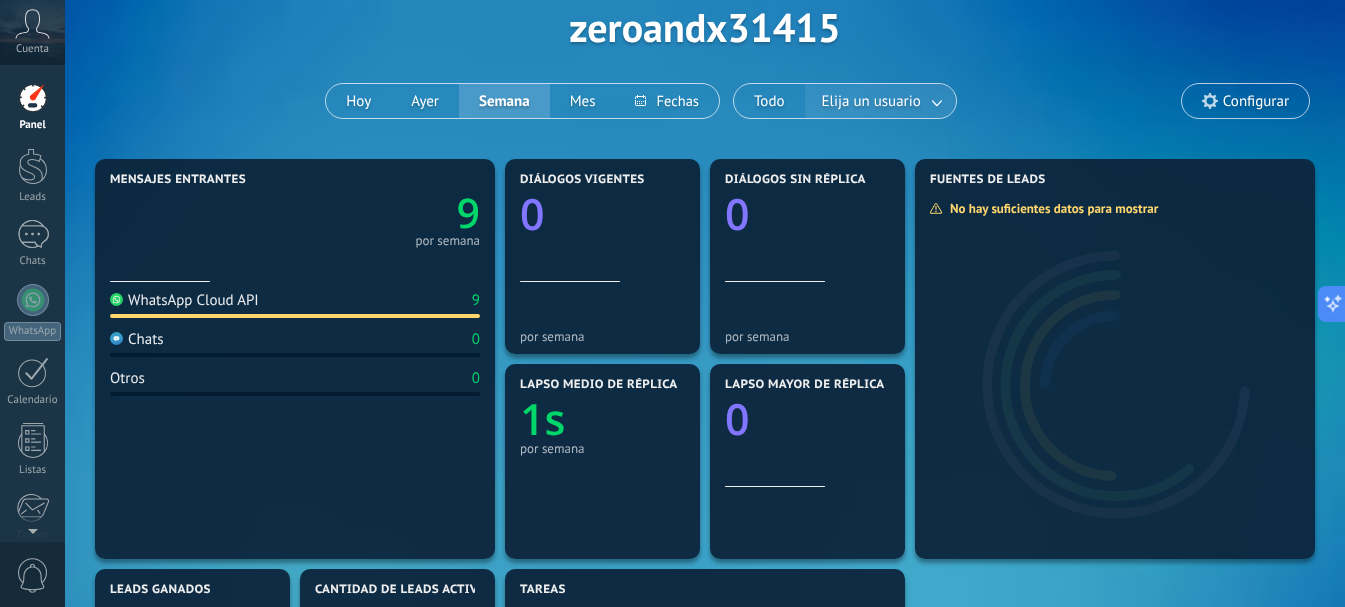 click at bounding box center (938, 101) 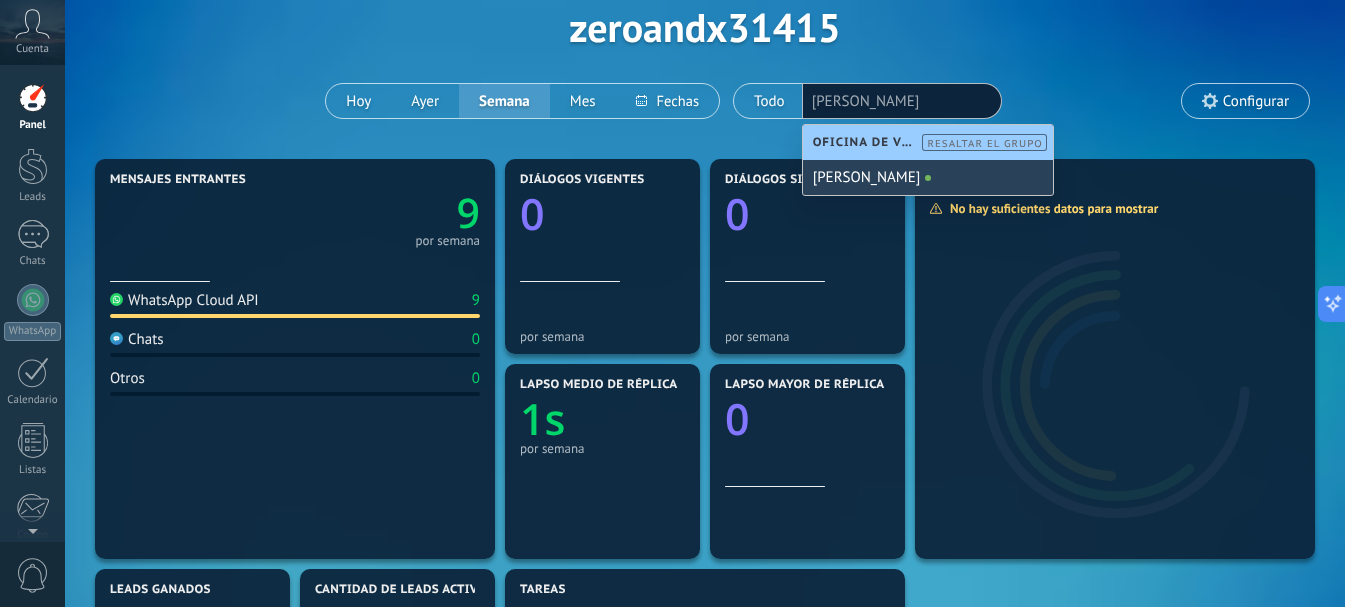 click on "Panel" at bounding box center [32, 107] 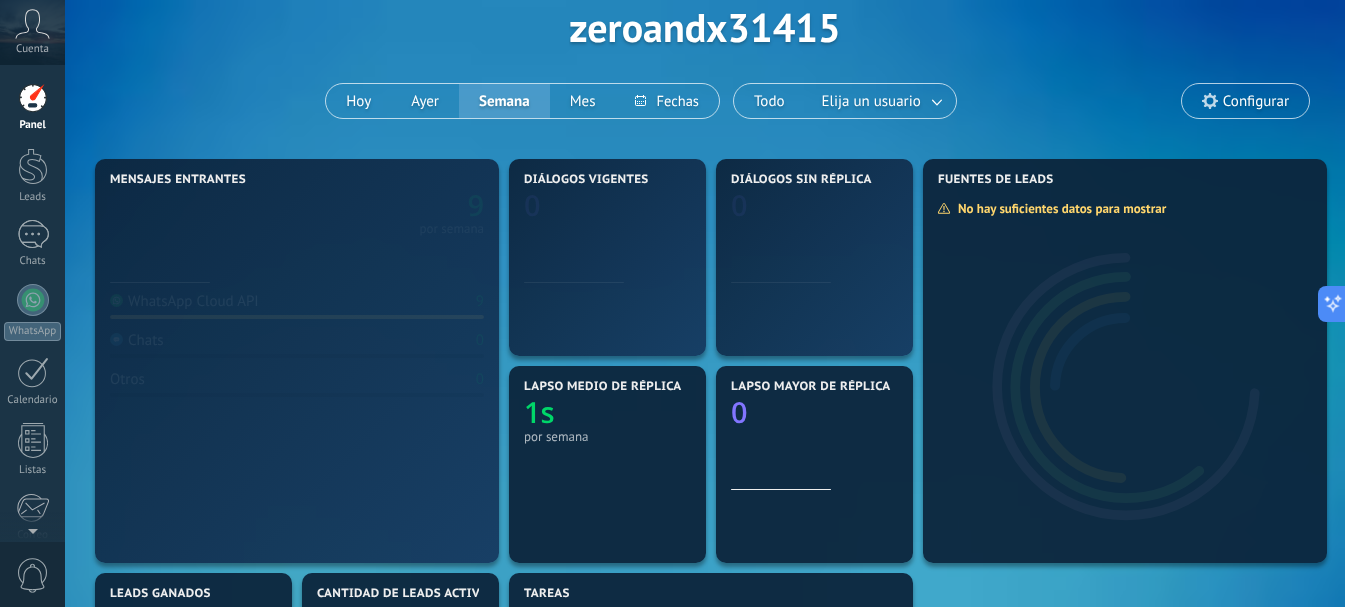 scroll, scrollTop: 0, scrollLeft: 0, axis: both 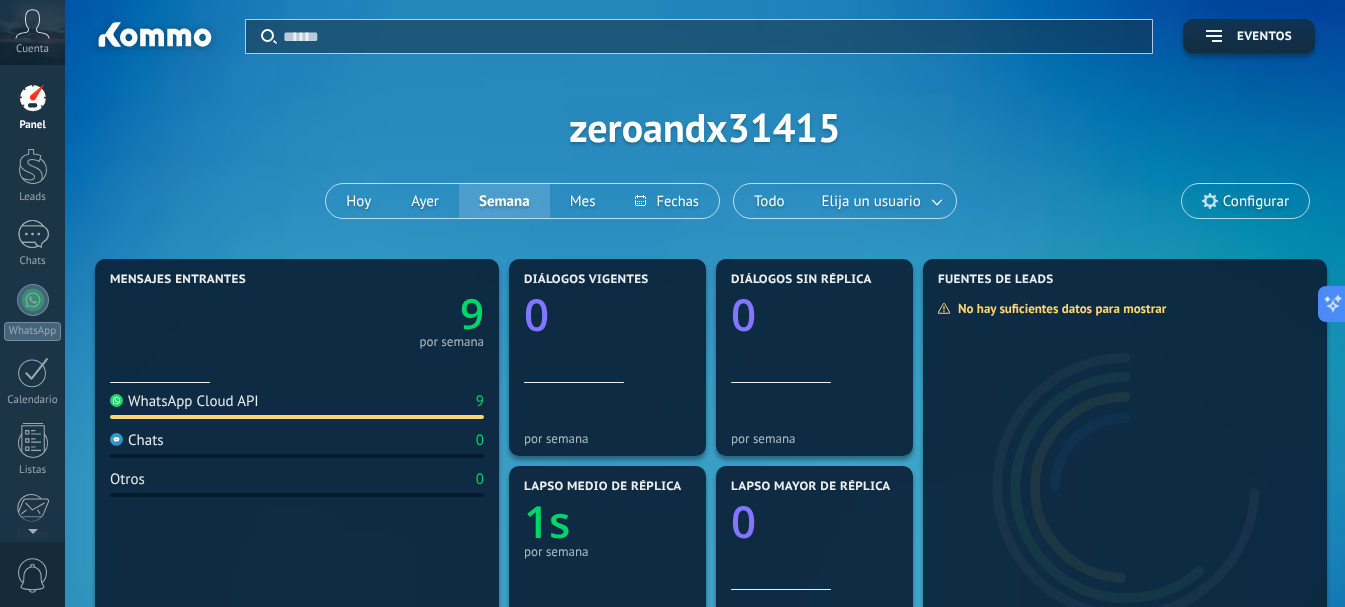 click on "Cuenta" at bounding box center [32, 49] 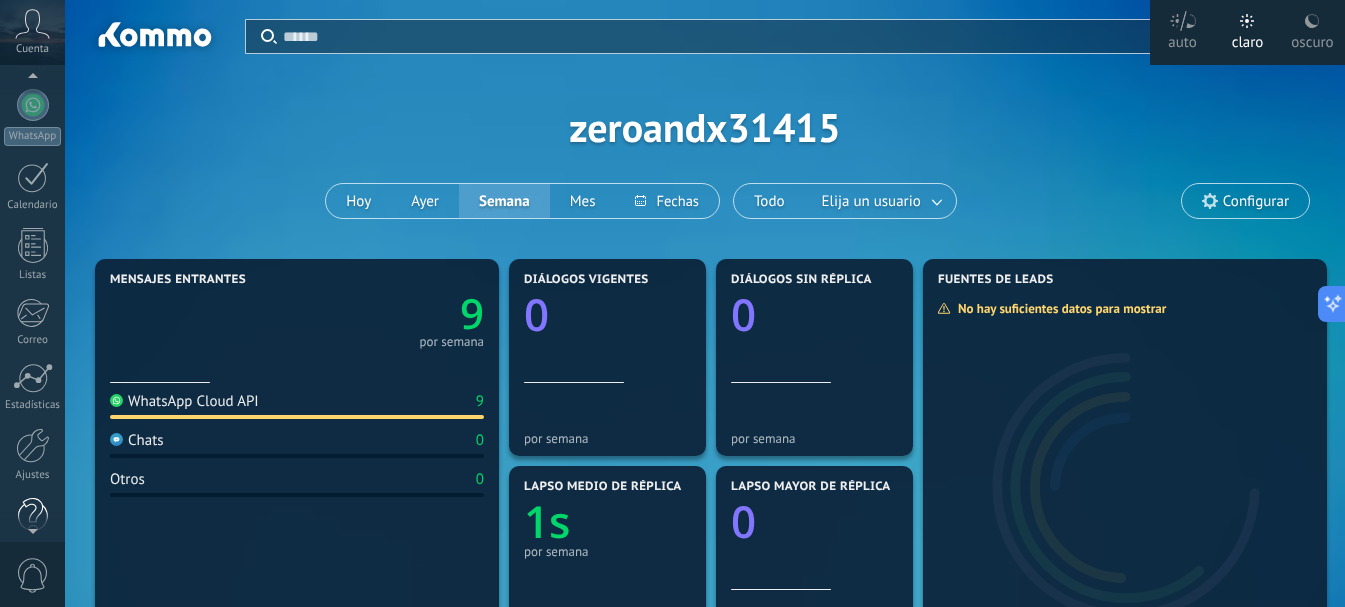scroll, scrollTop: 225, scrollLeft: 0, axis: vertical 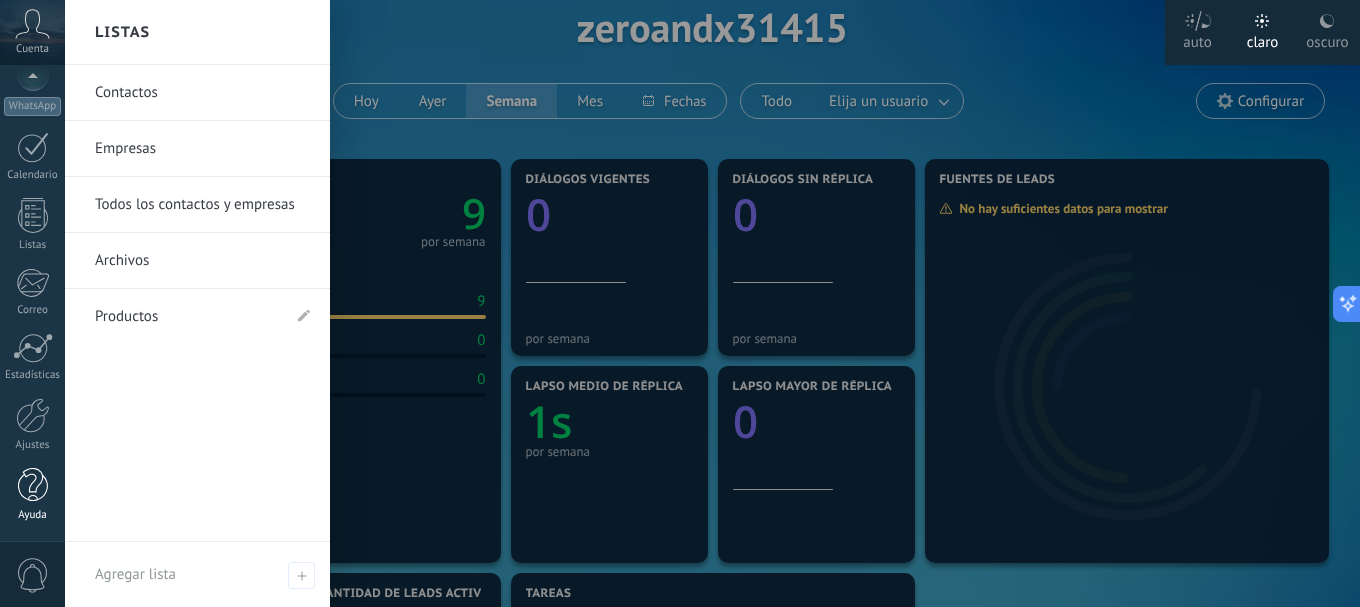 click on "Ayuda" at bounding box center (33, 515) 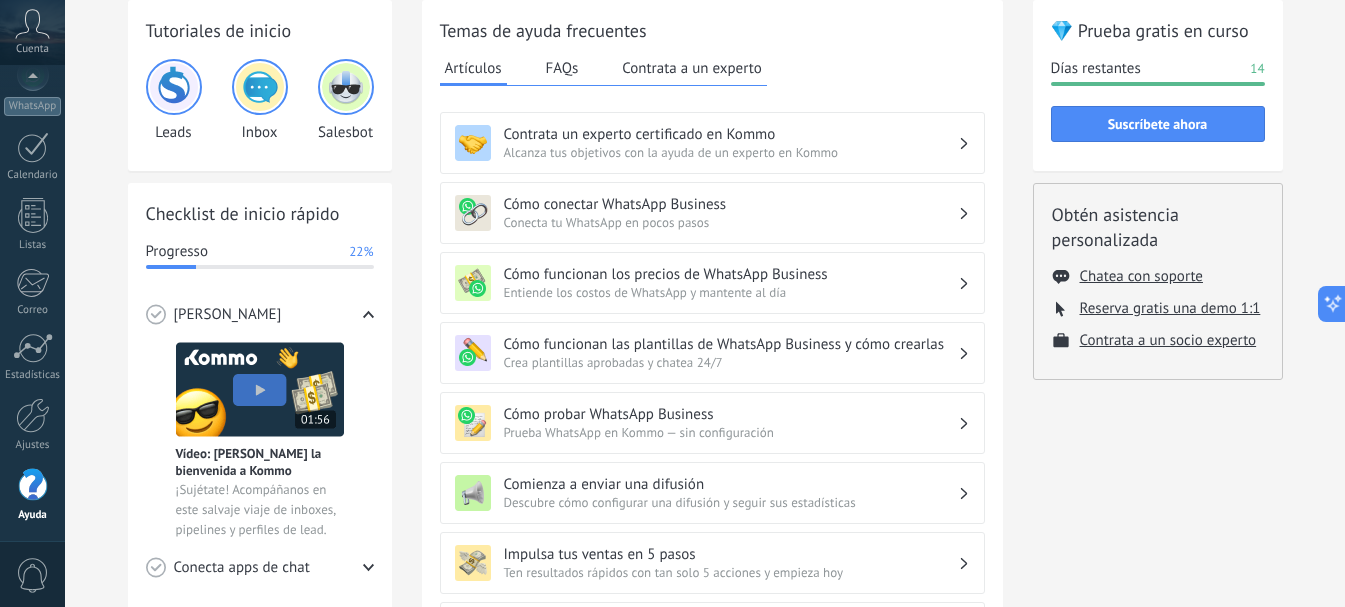 scroll, scrollTop: 0, scrollLeft: 0, axis: both 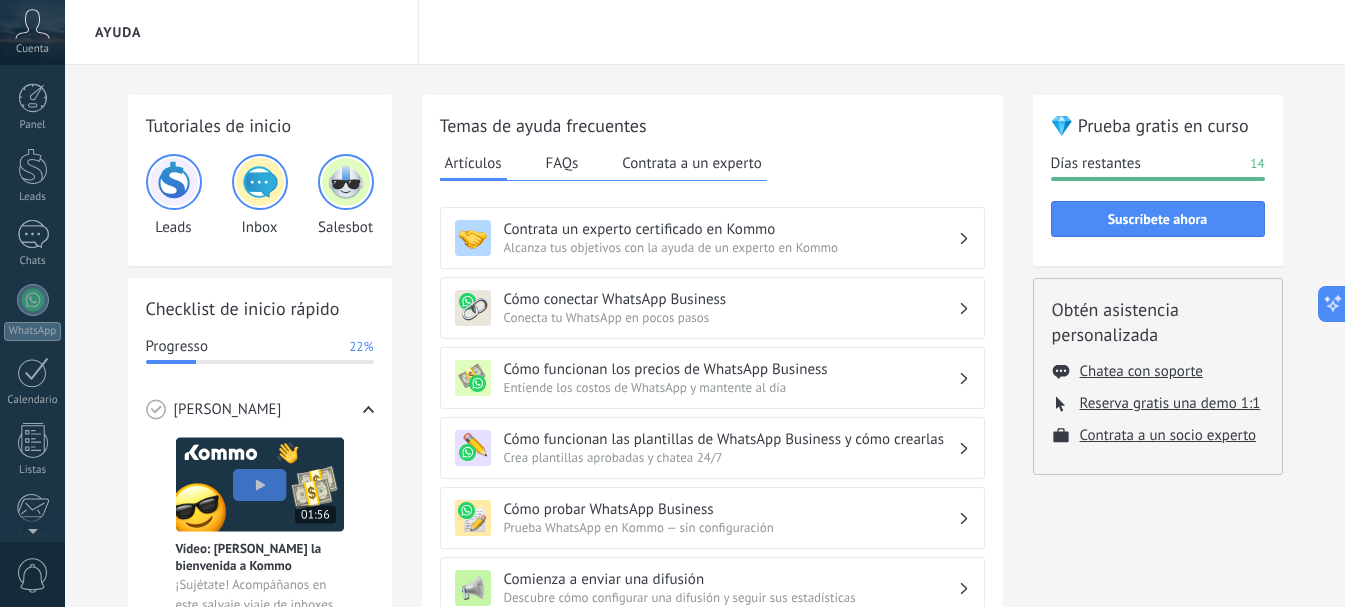 click on "Cuenta" at bounding box center (32, 49) 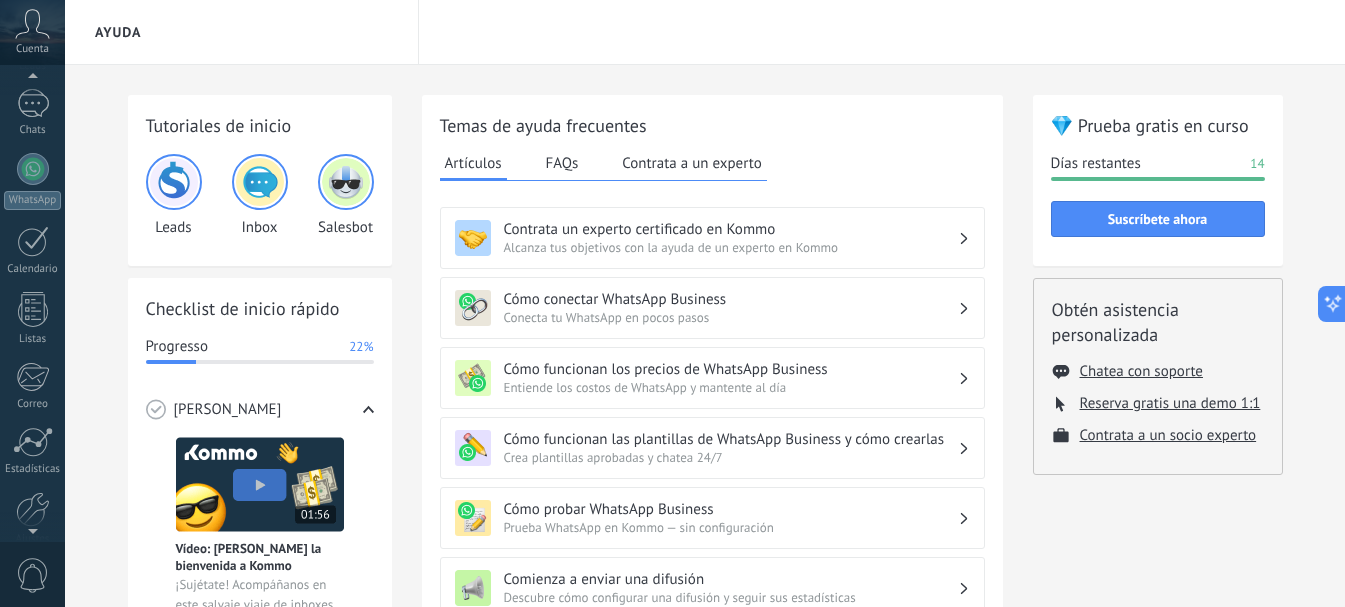scroll, scrollTop: 225, scrollLeft: 0, axis: vertical 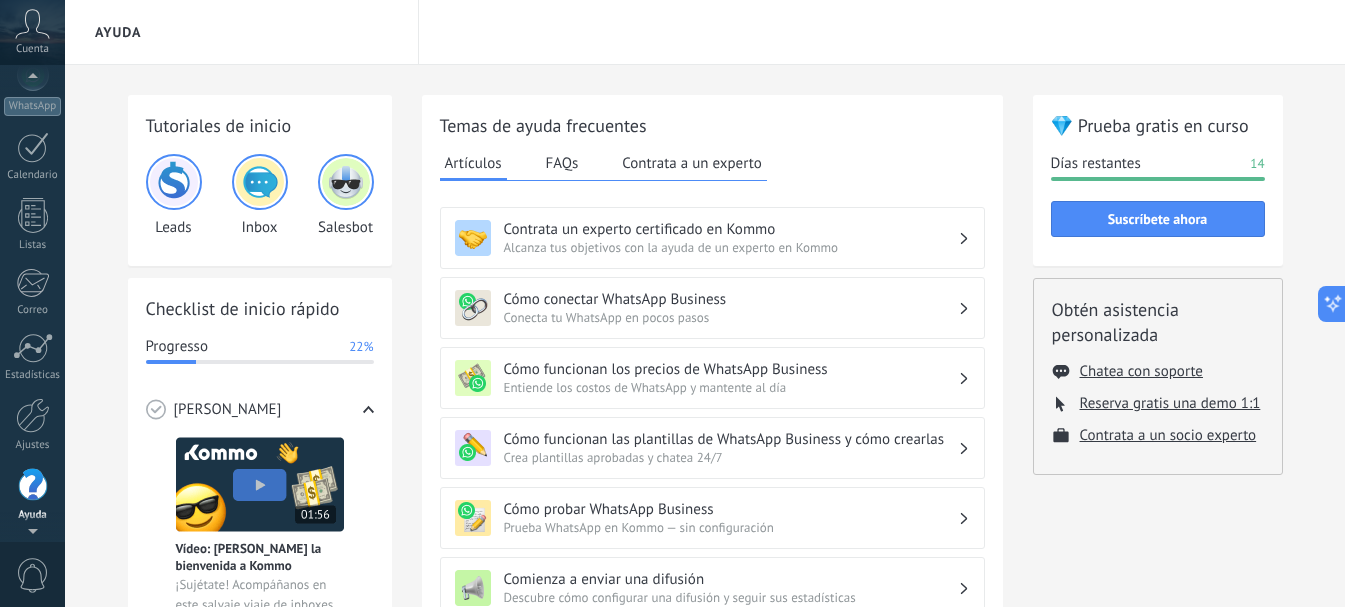 click 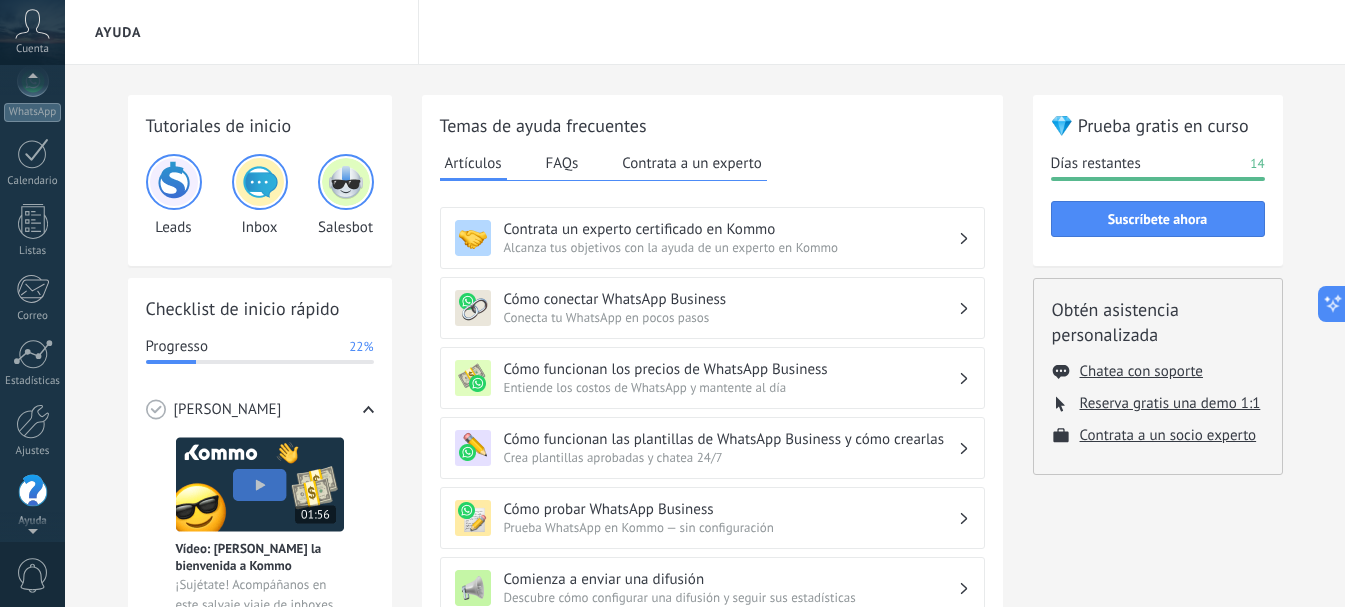 scroll, scrollTop: 225, scrollLeft: 0, axis: vertical 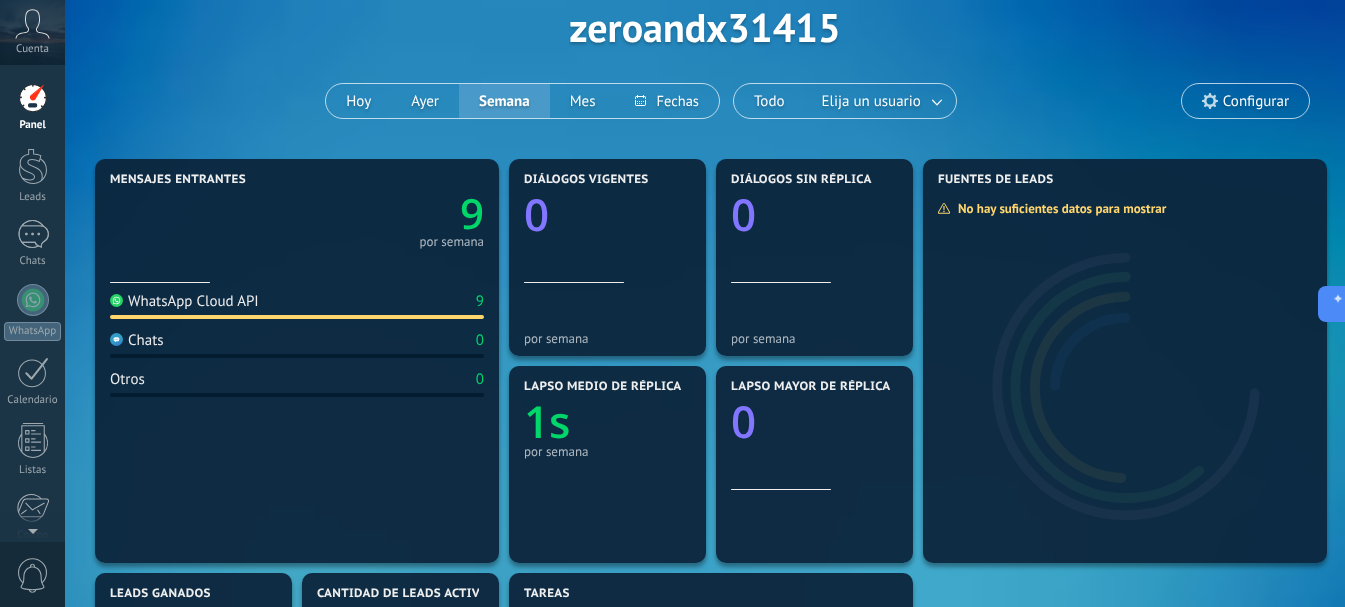 click on "Configurar" at bounding box center [1245, 101] 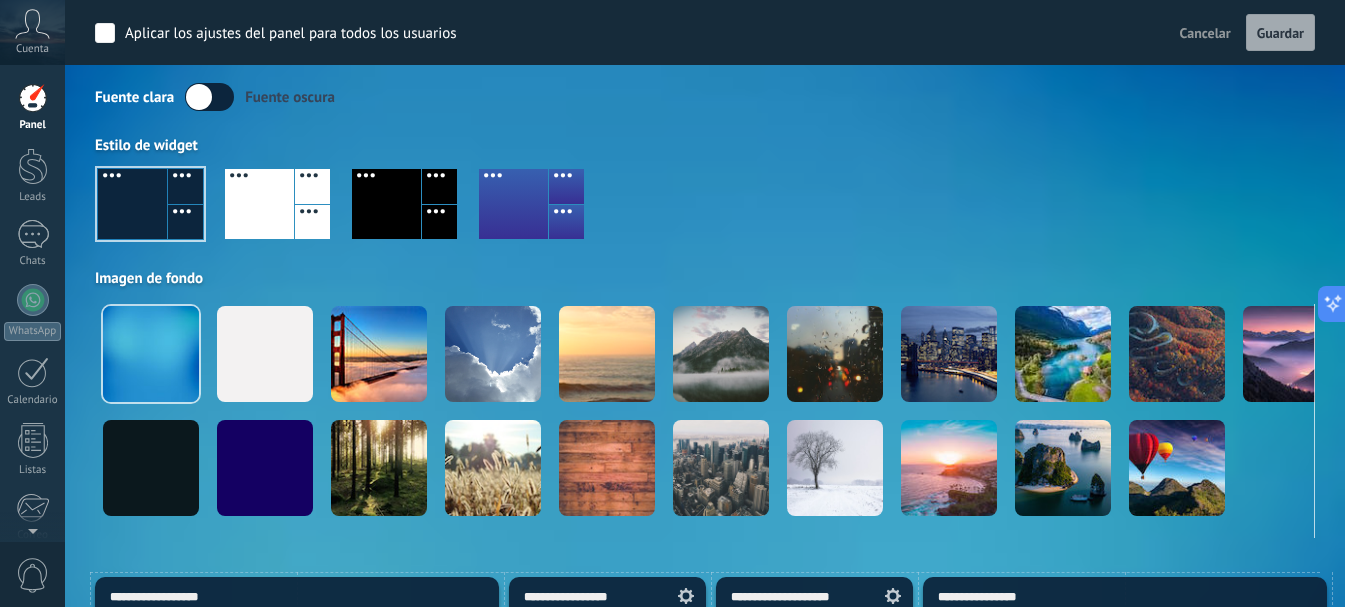 click on "Cancelar" at bounding box center (1205, 33) 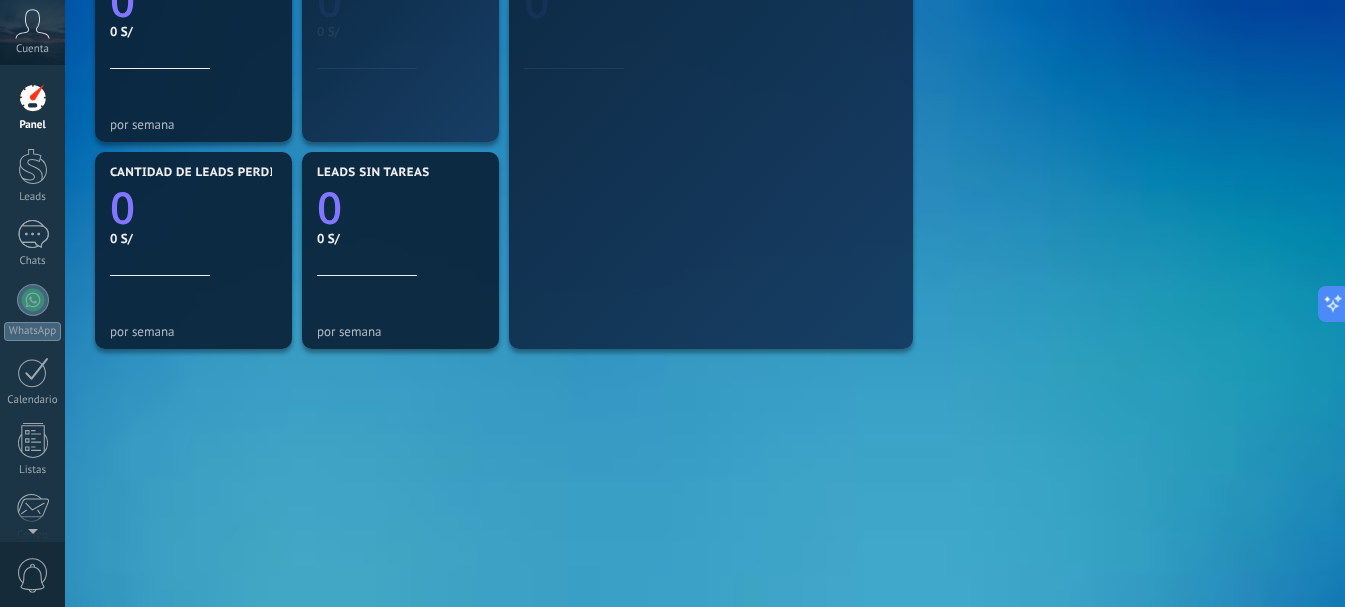 scroll, scrollTop: 743, scrollLeft: 0, axis: vertical 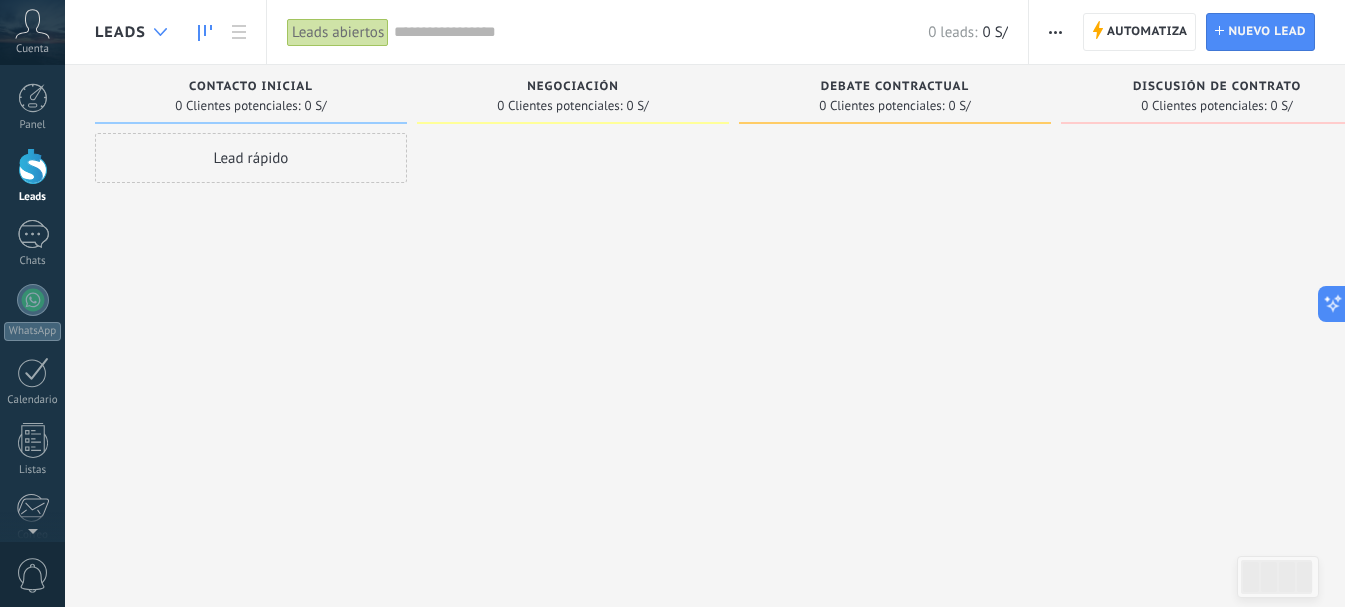 click at bounding box center (160, 32) 